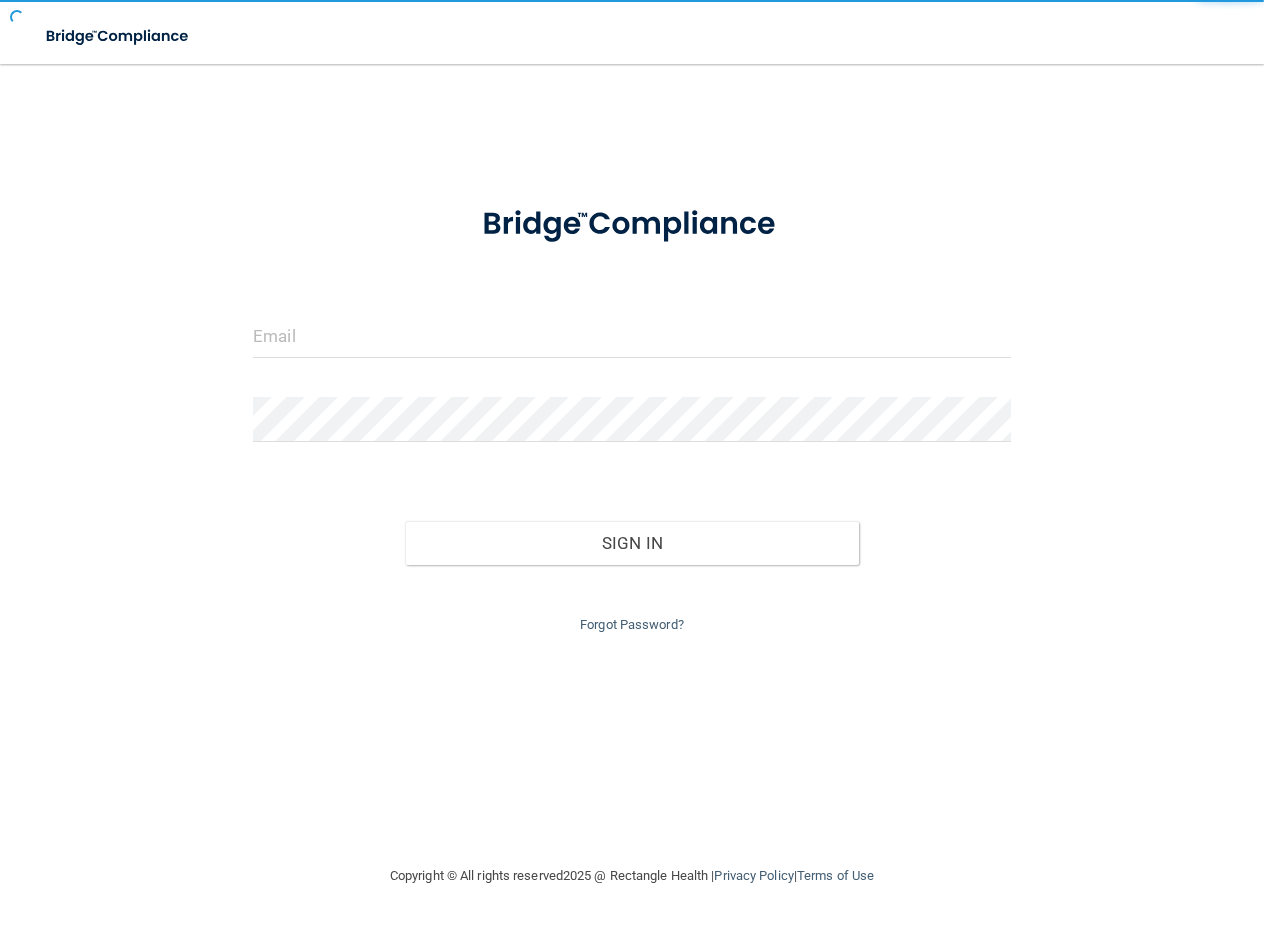 scroll, scrollTop: 0, scrollLeft: 0, axis: both 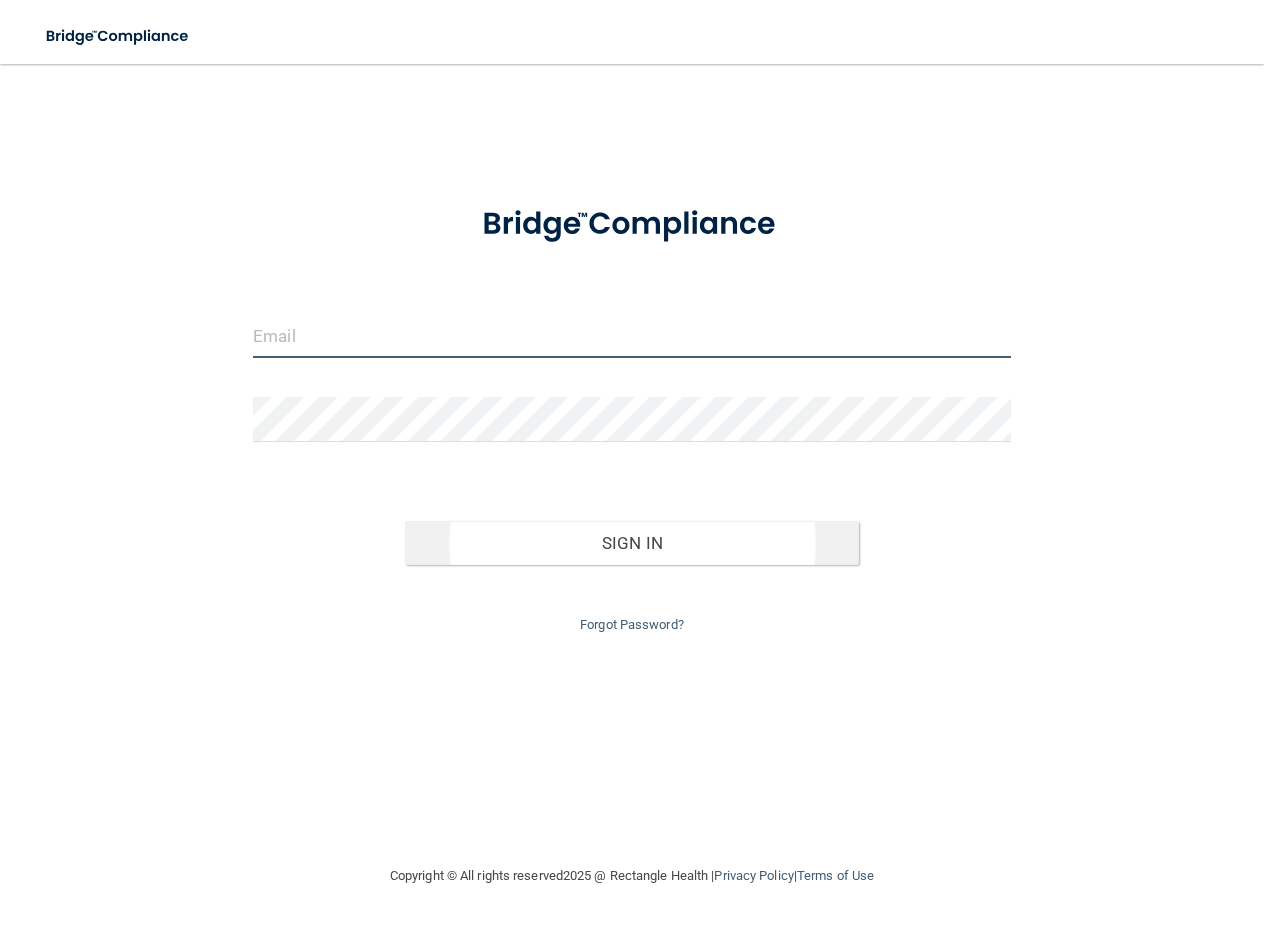 type on "[EMAIL_ADDRESS][DOMAIN_NAME]" 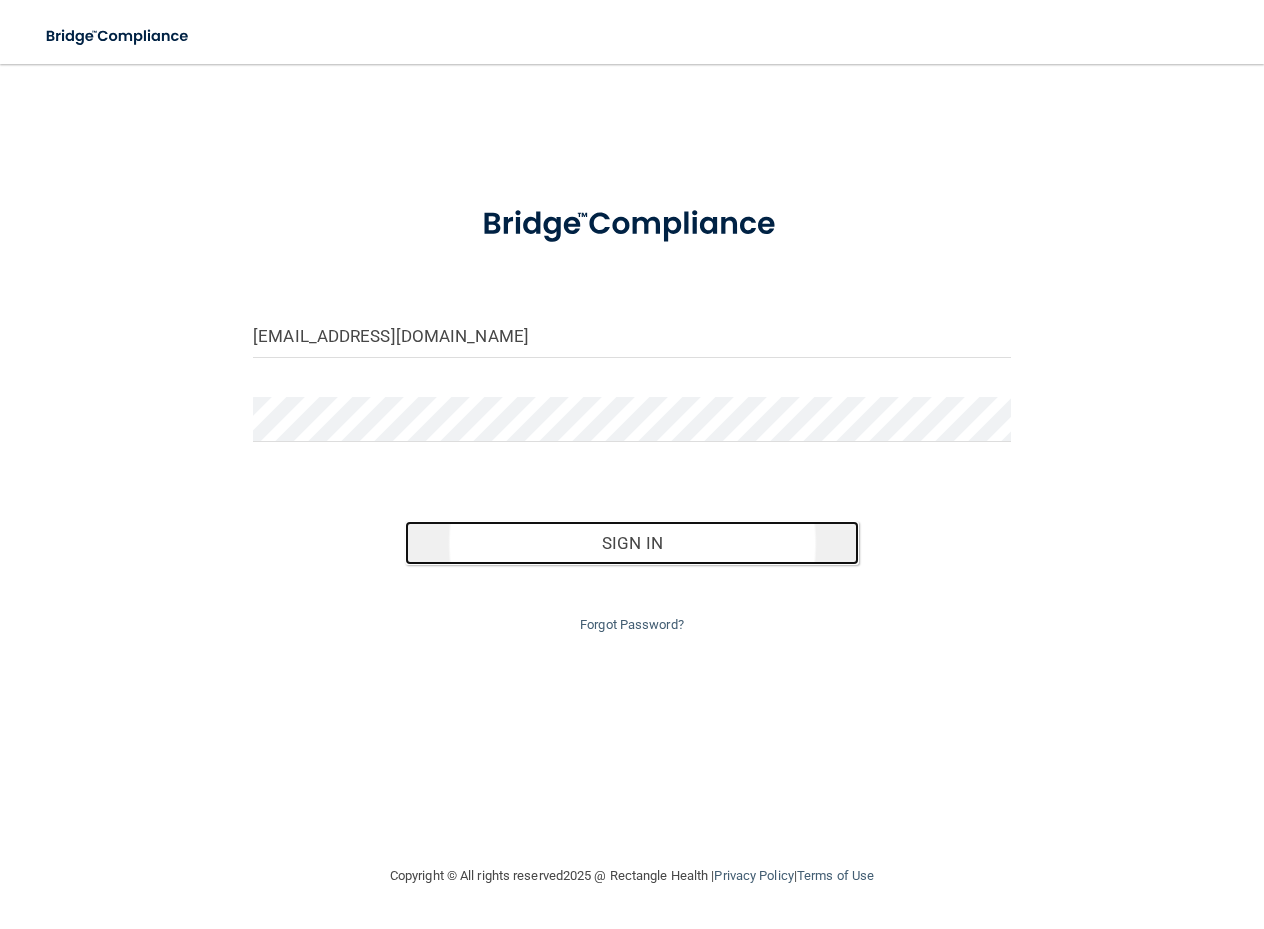 click on "Sign In" at bounding box center [632, 543] 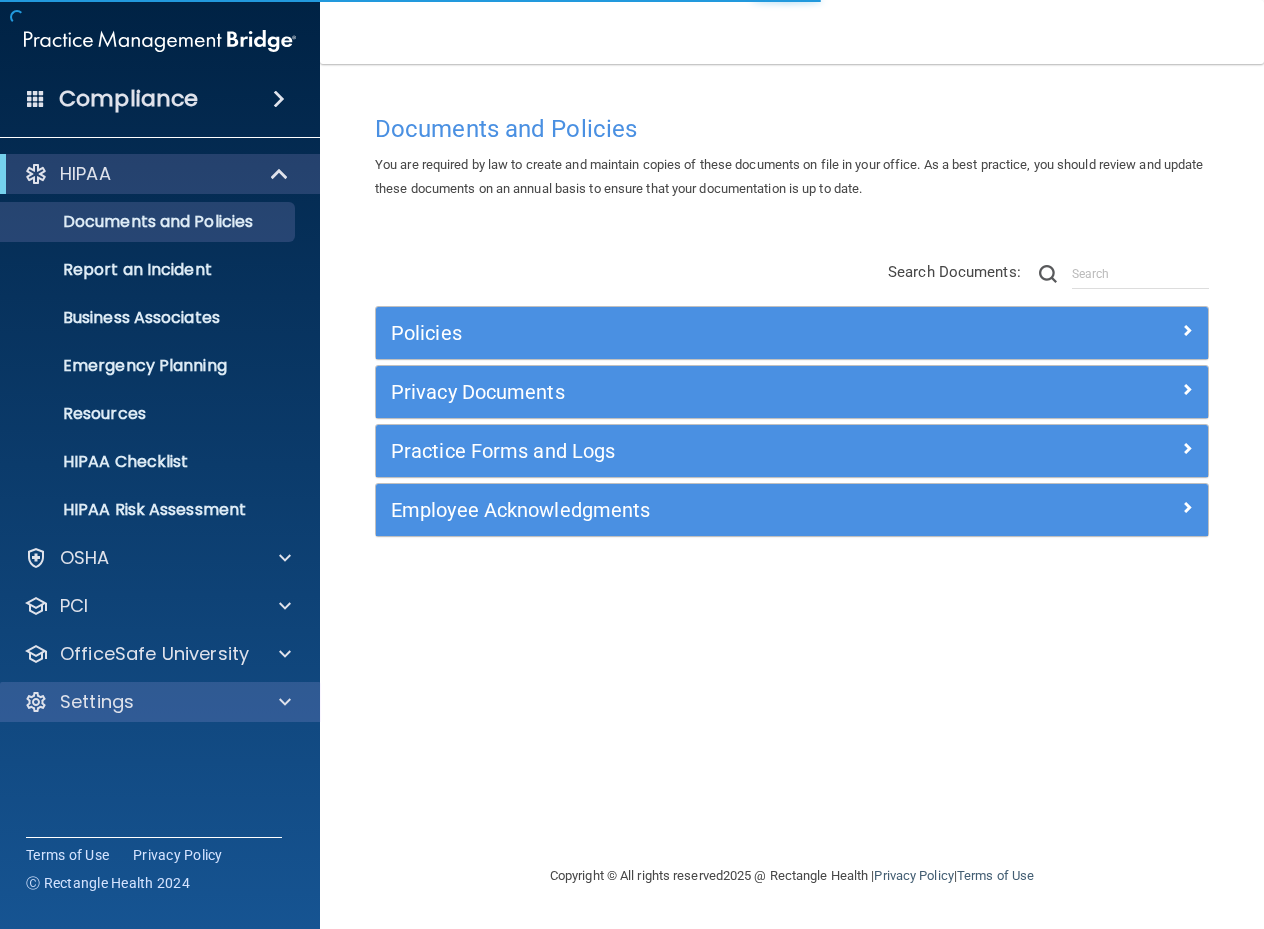 click on "Settings" at bounding box center (160, 702) 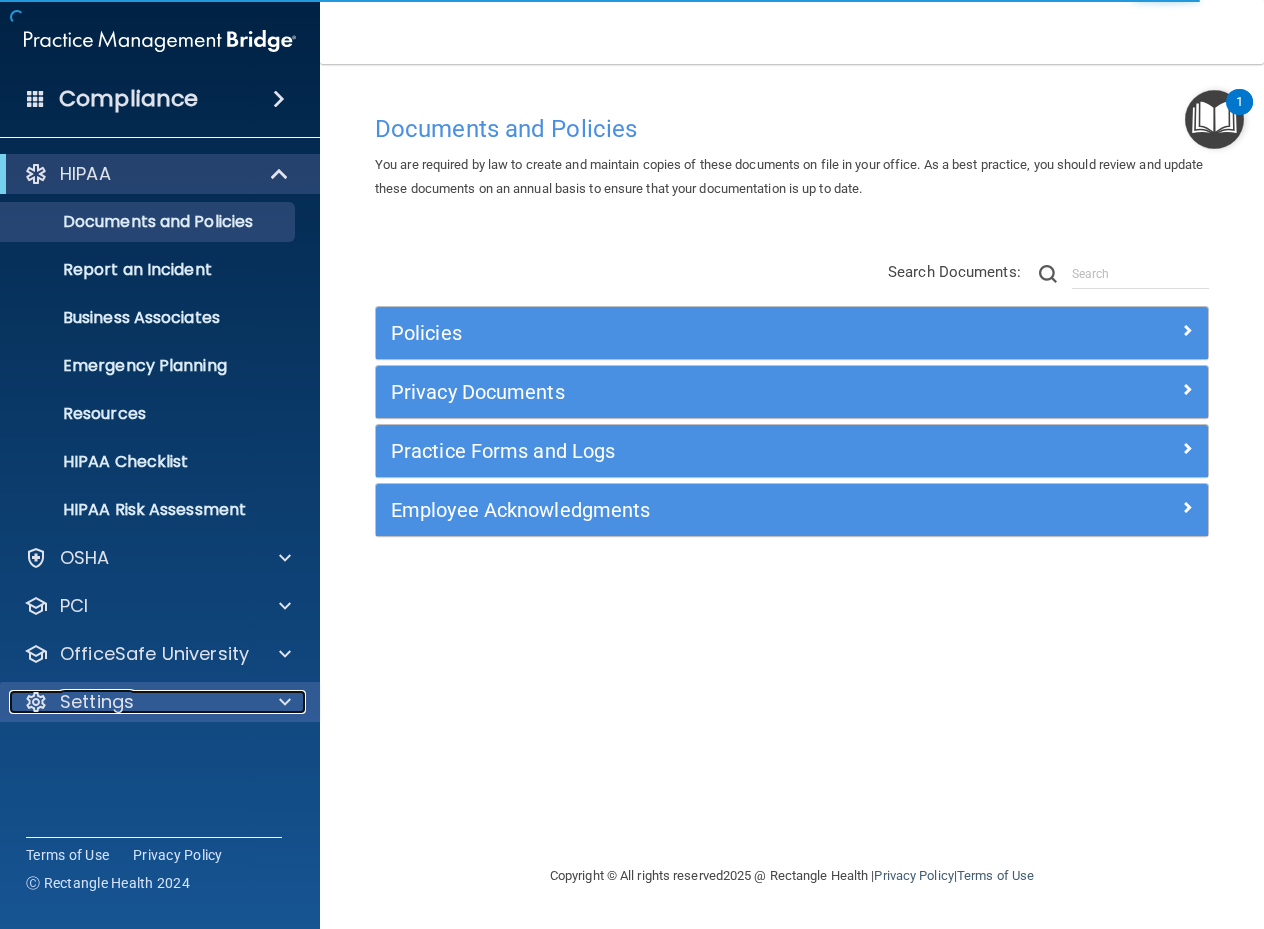 click at bounding box center (285, 702) 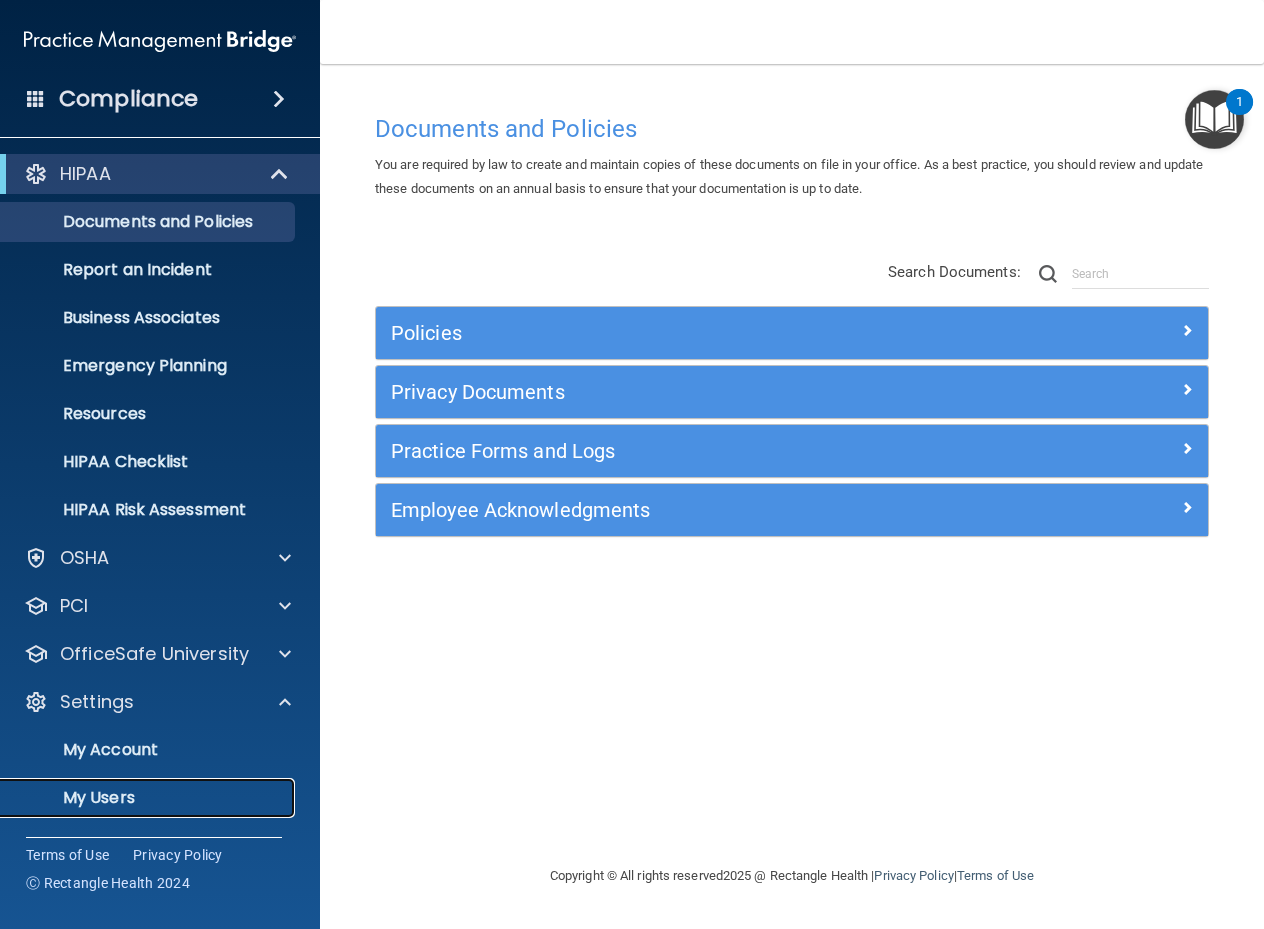 click on "My Users" at bounding box center (149, 798) 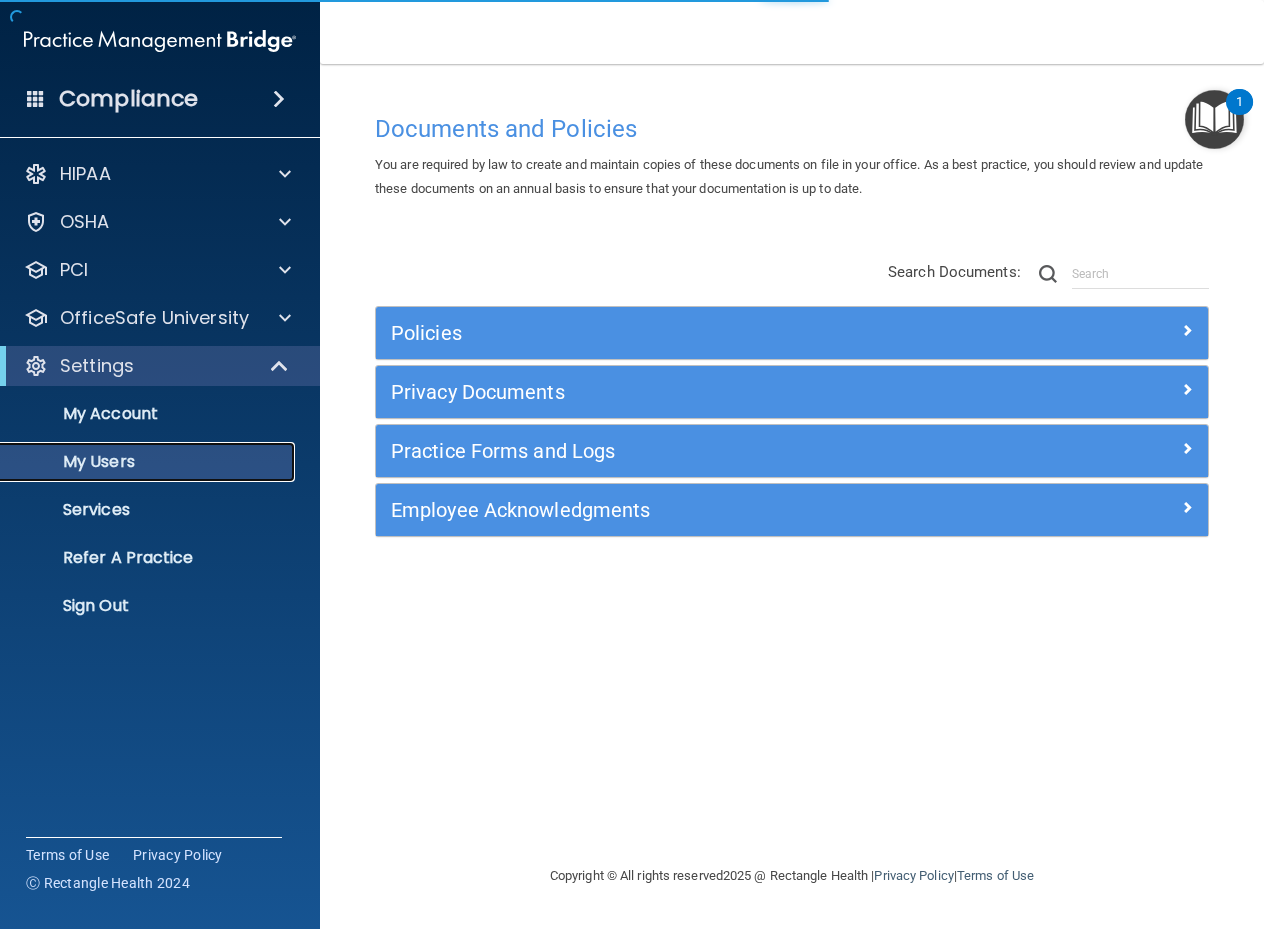 select on "20" 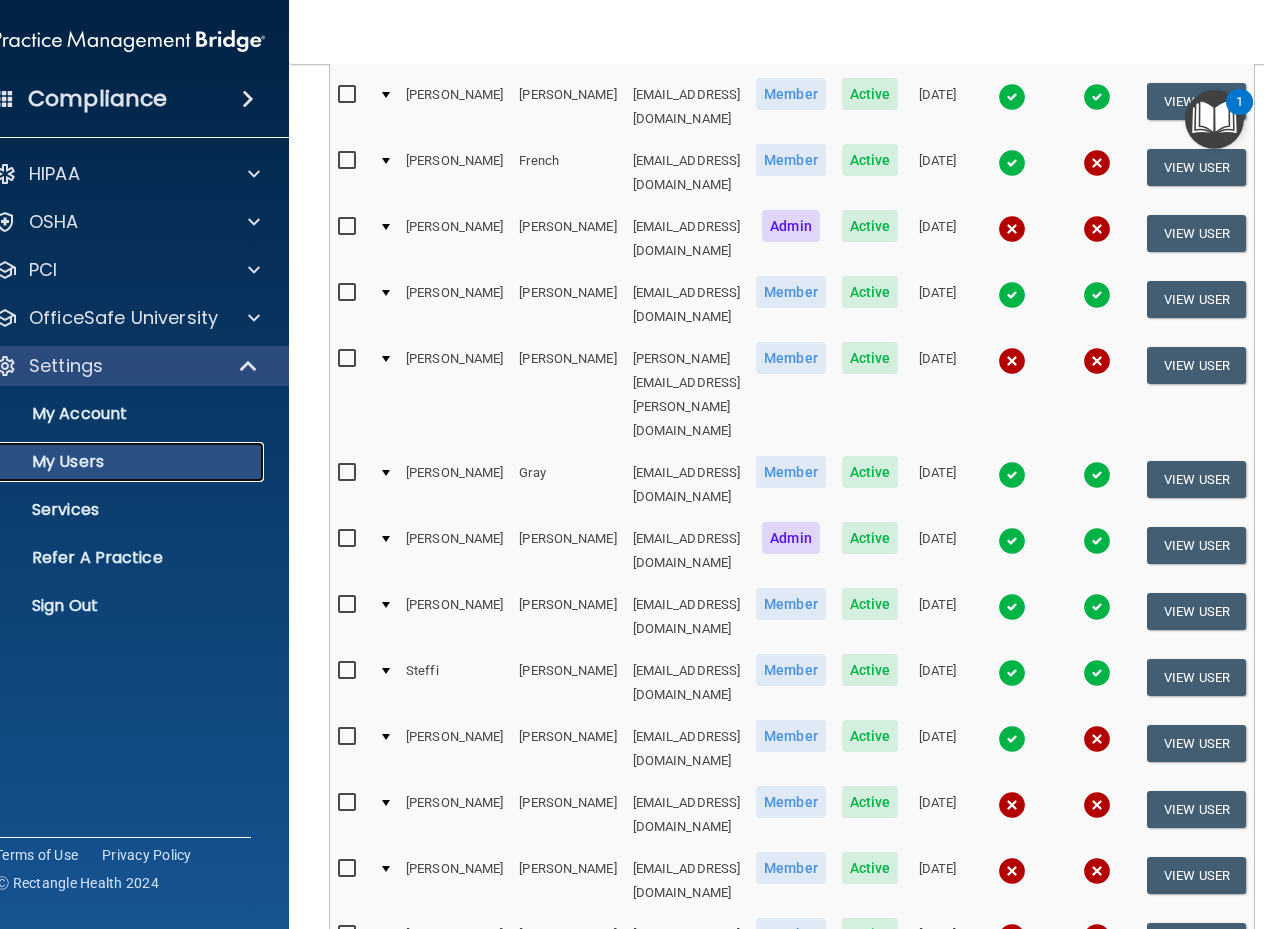 scroll, scrollTop: 789, scrollLeft: 0, axis: vertical 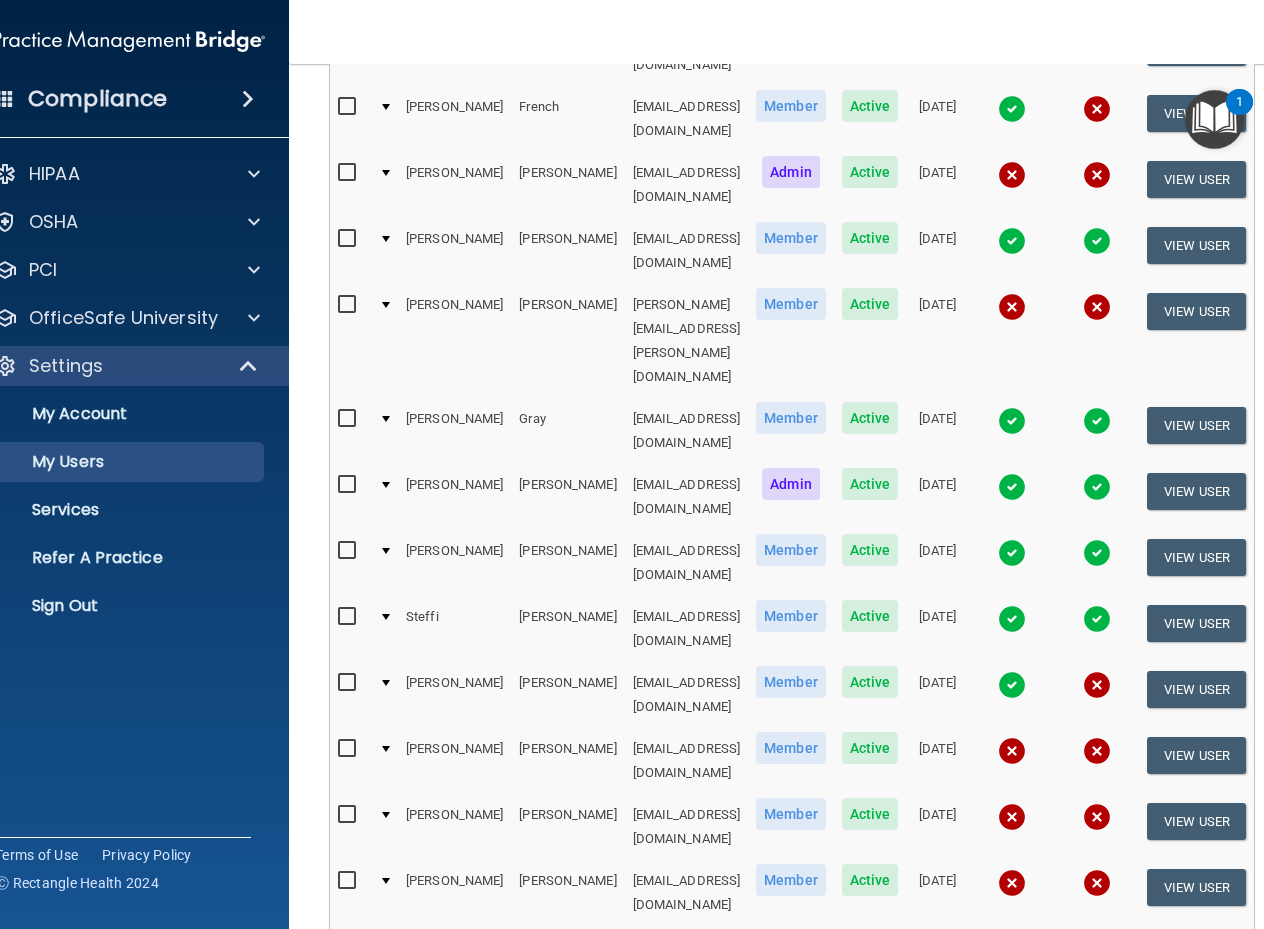 click on "2" at bounding box center [472, 1015] 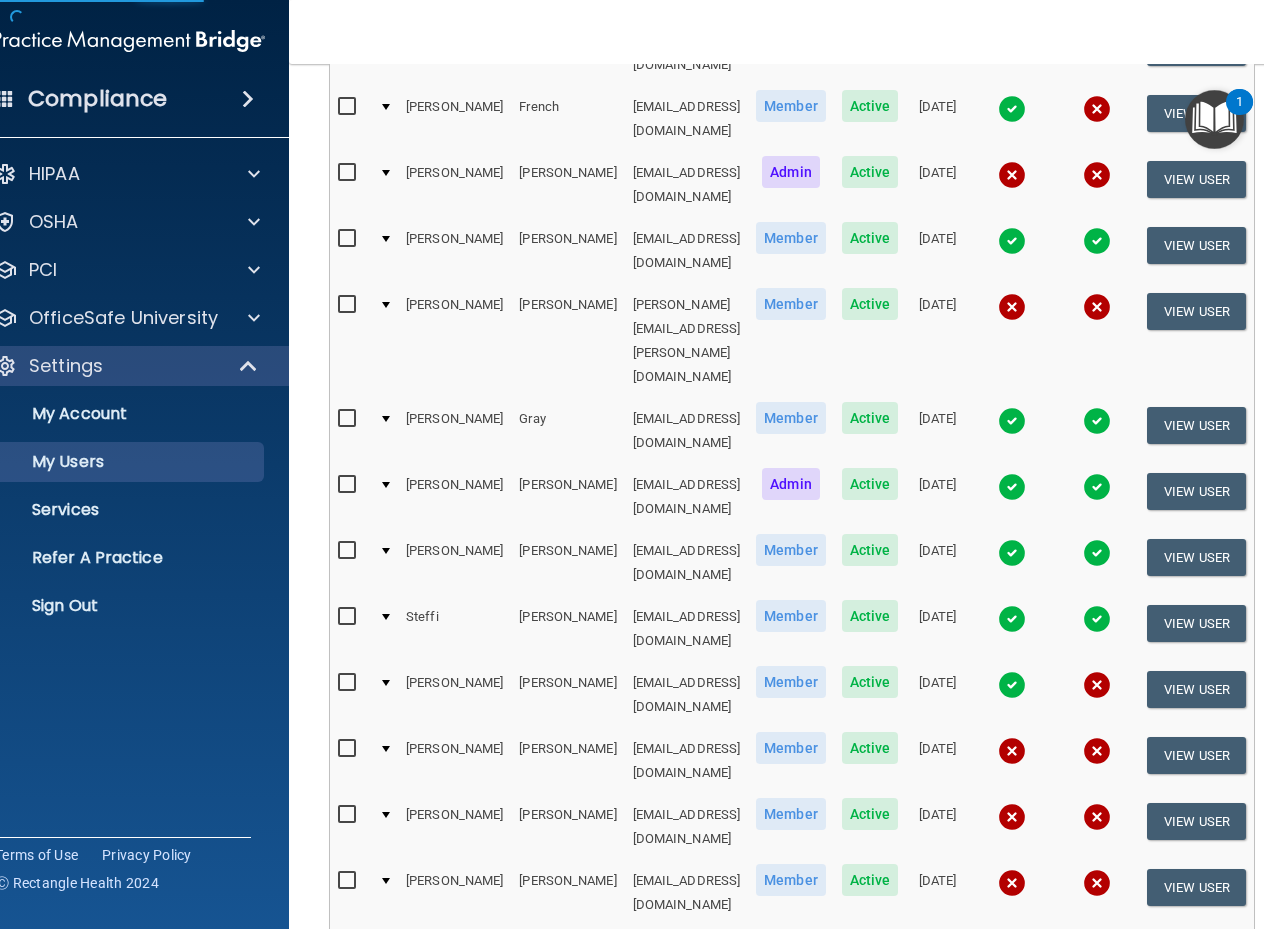 select on "20" 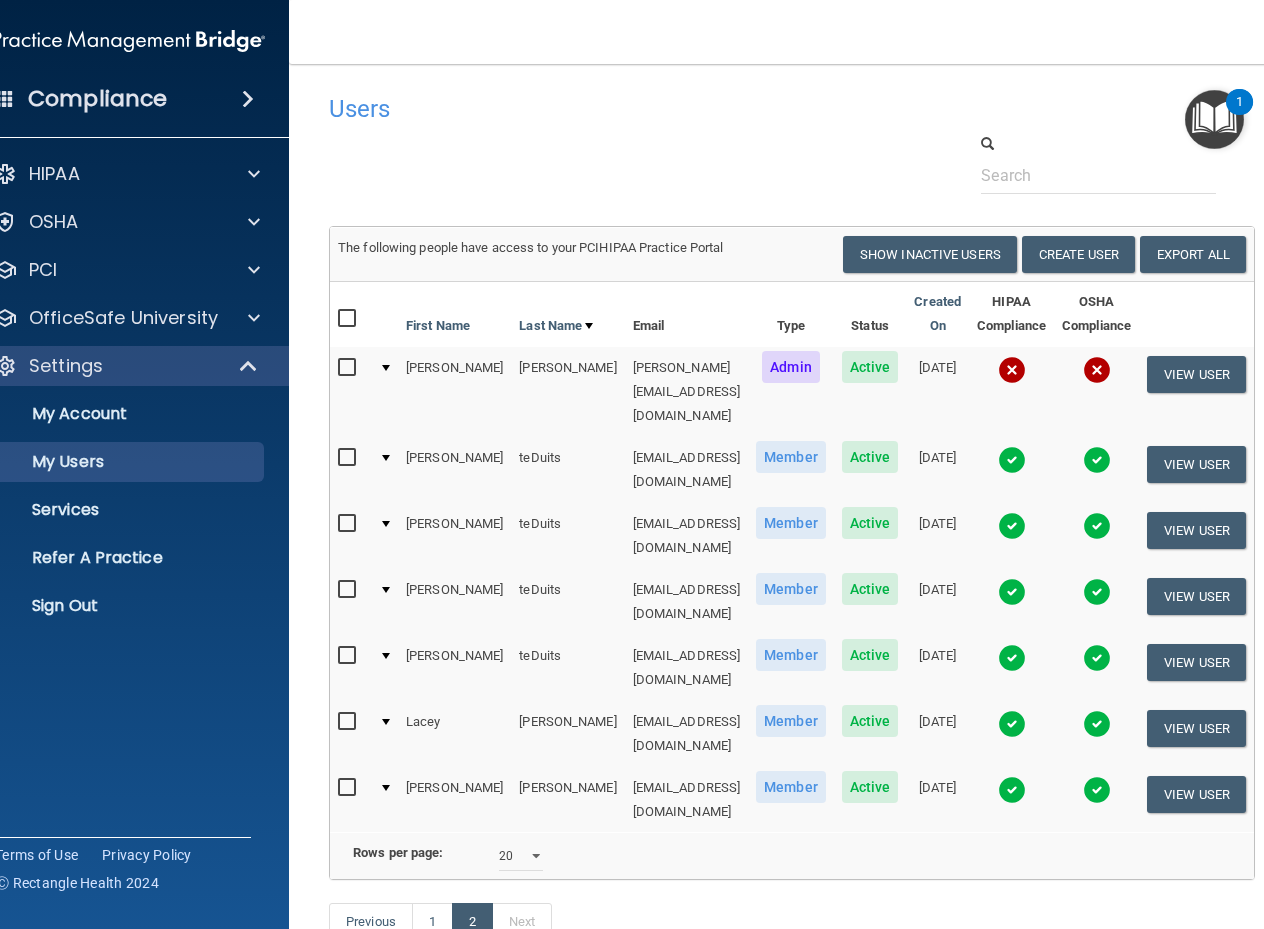 scroll, scrollTop: 52, scrollLeft: 0, axis: vertical 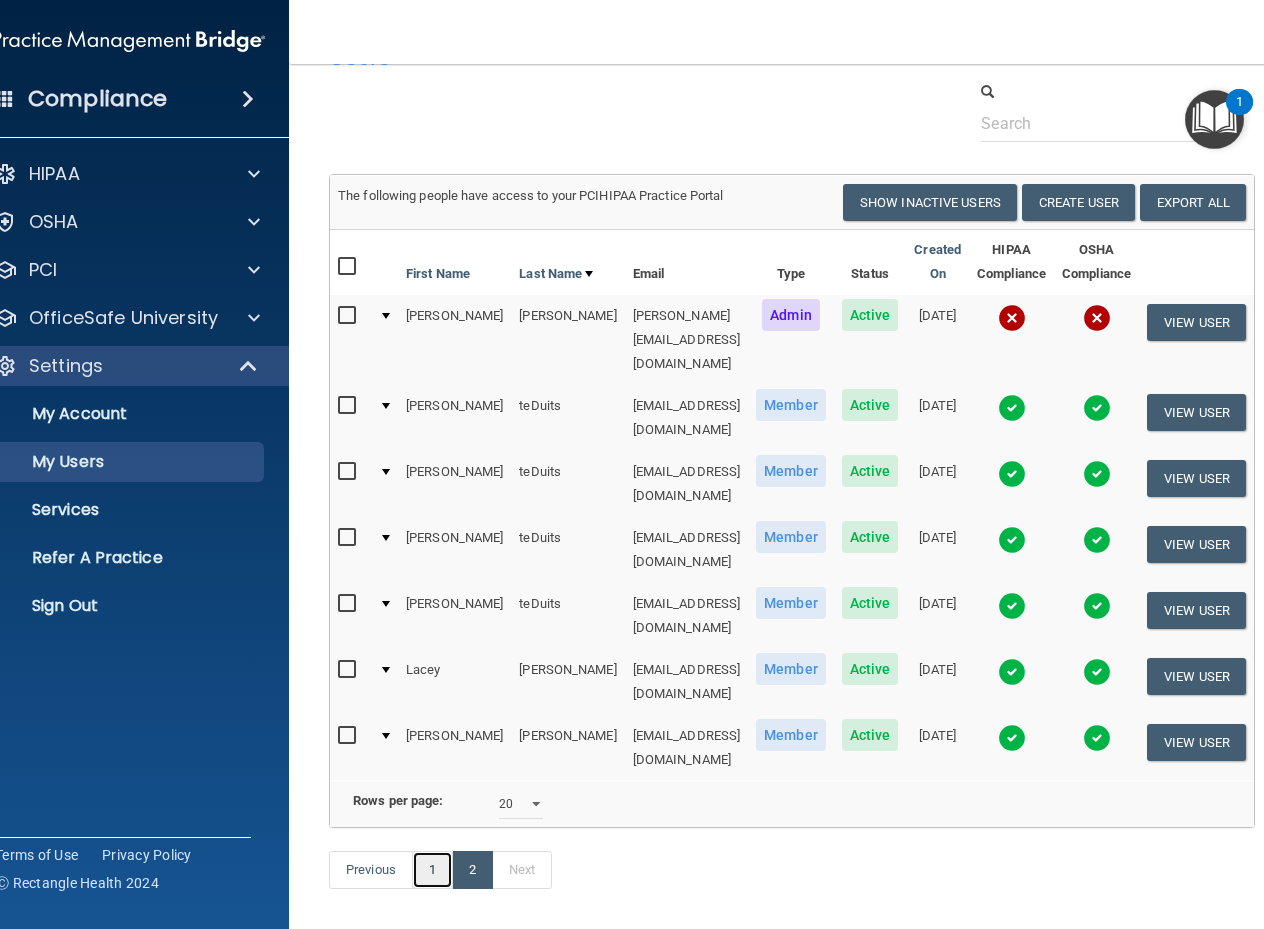 click on "1" at bounding box center (432, 870) 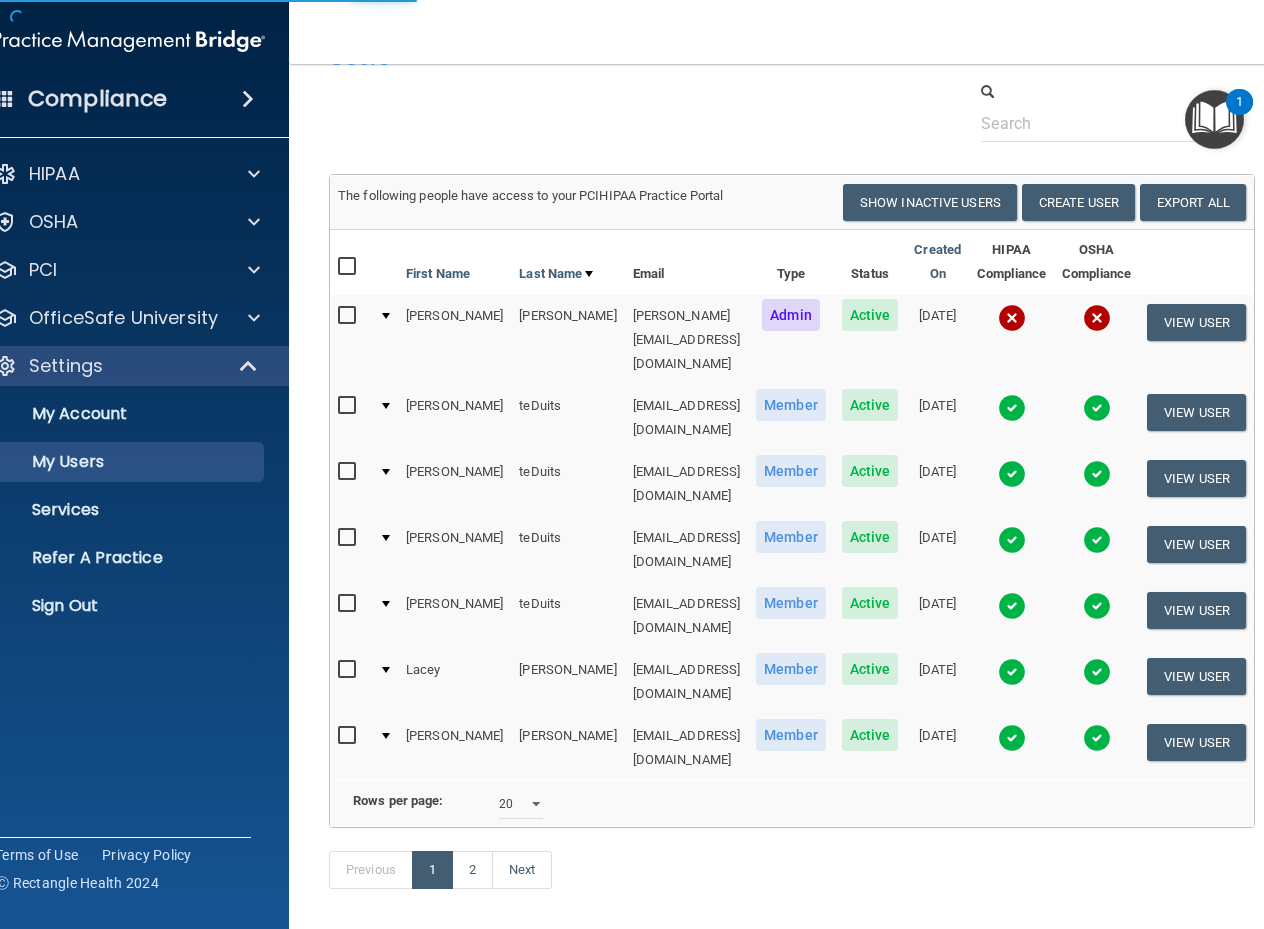 select on "20" 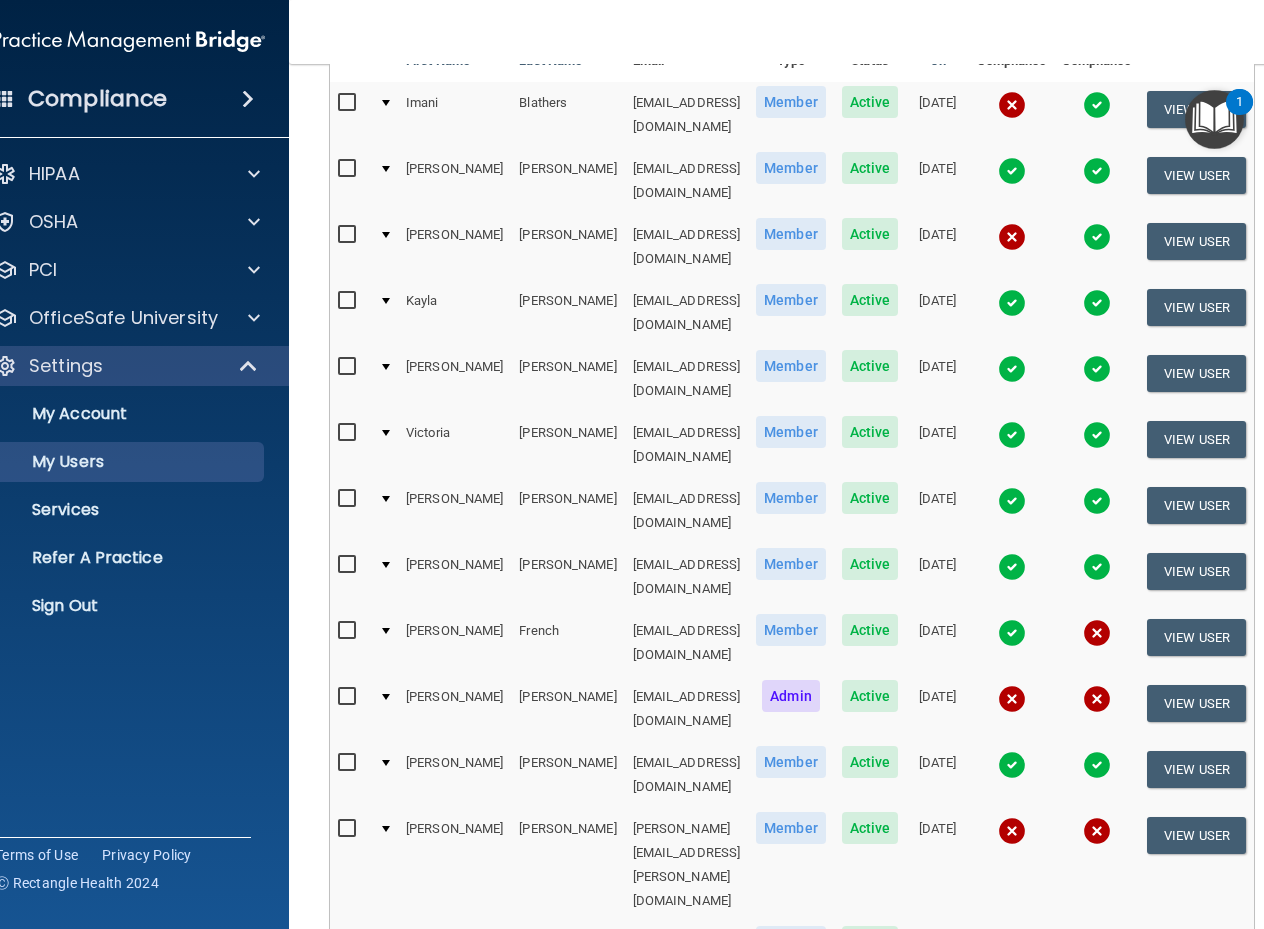scroll, scrollTop: 300, scrollLeft: 0, axis: vertical 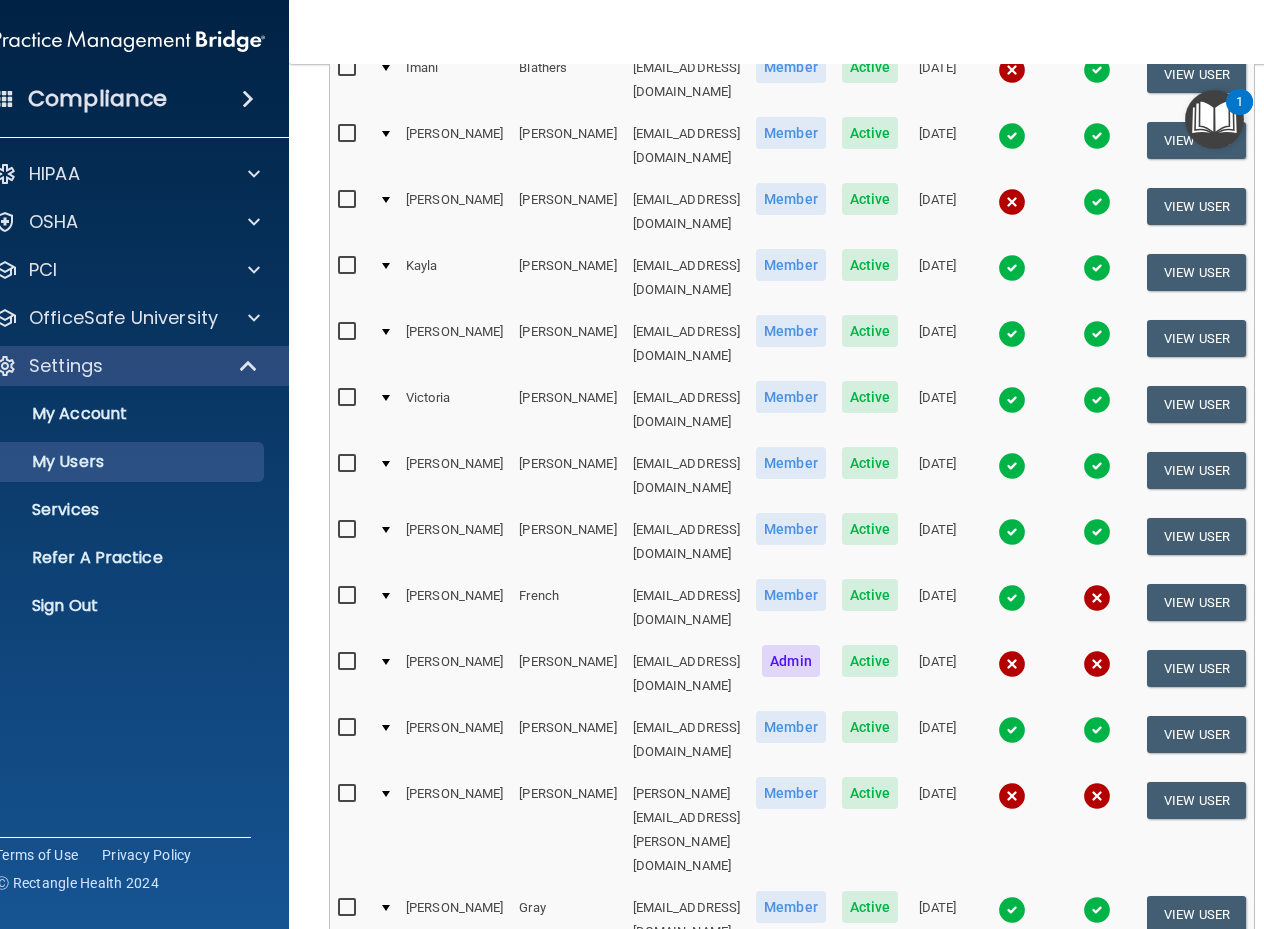 click at bounding box center (349, 794) 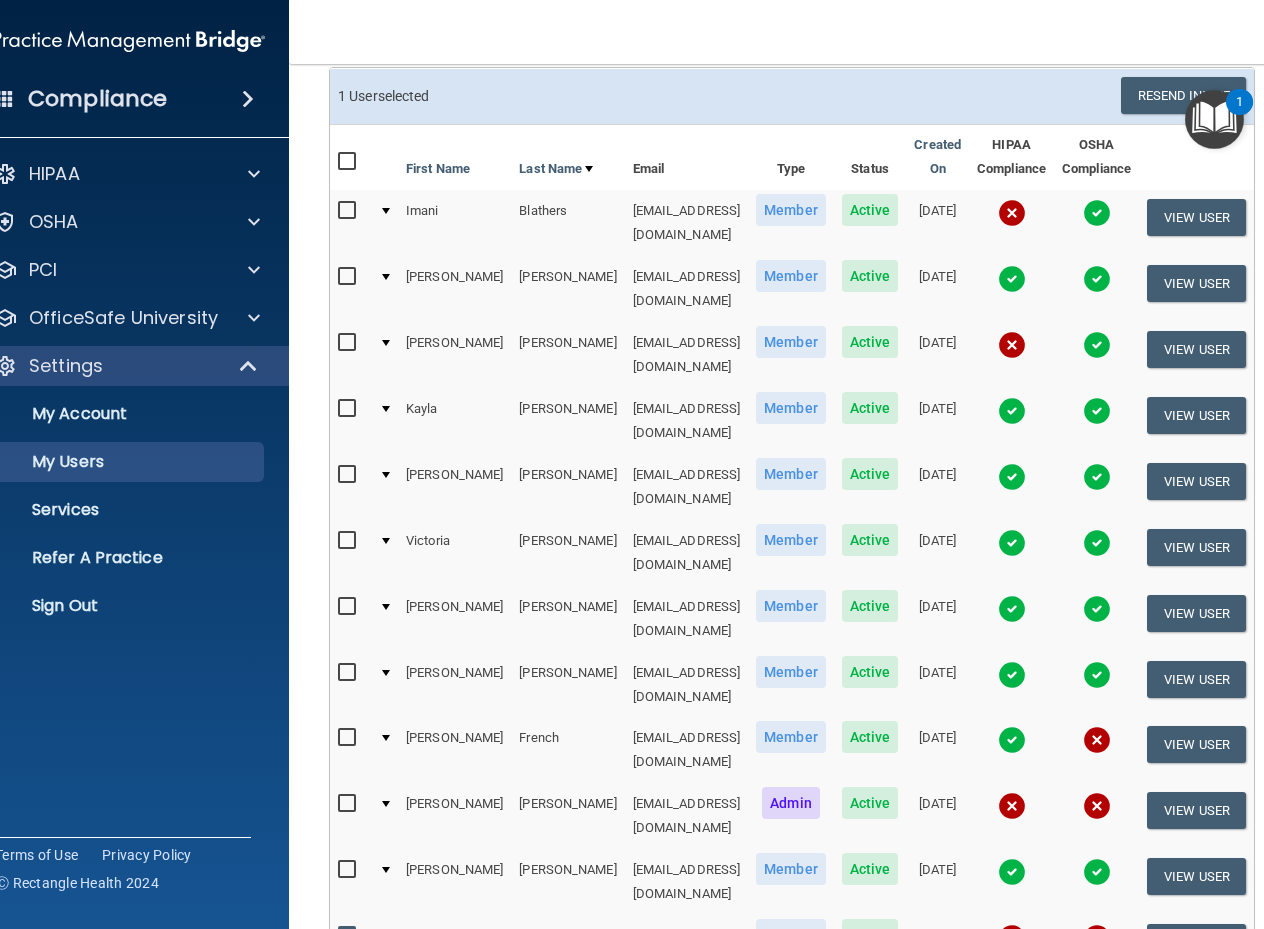 scroll, scrollTop: 102, scrollLeft: 0, axis: vertical 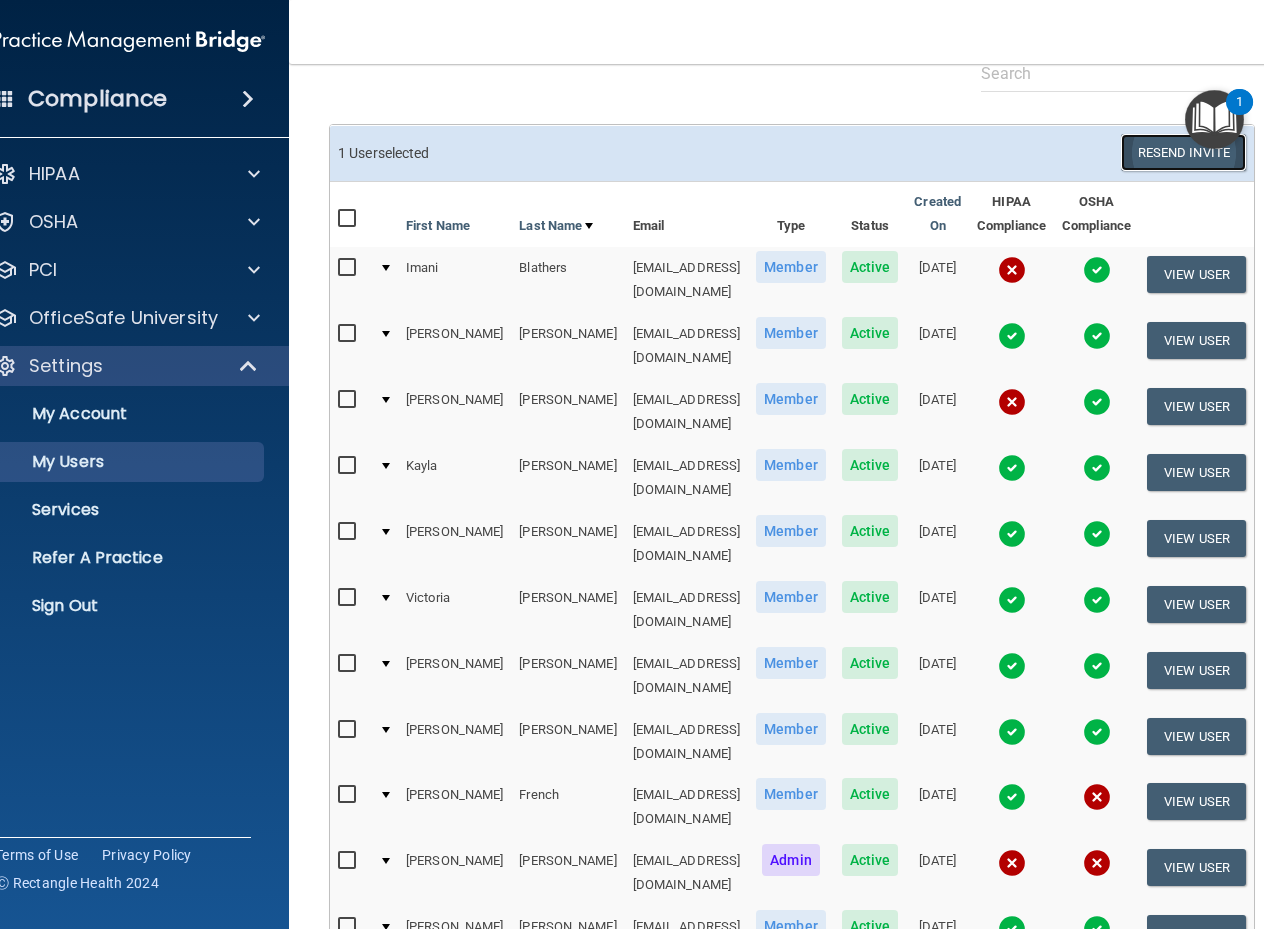 click on "Resend Invite" at bounding box center [1183, 152] 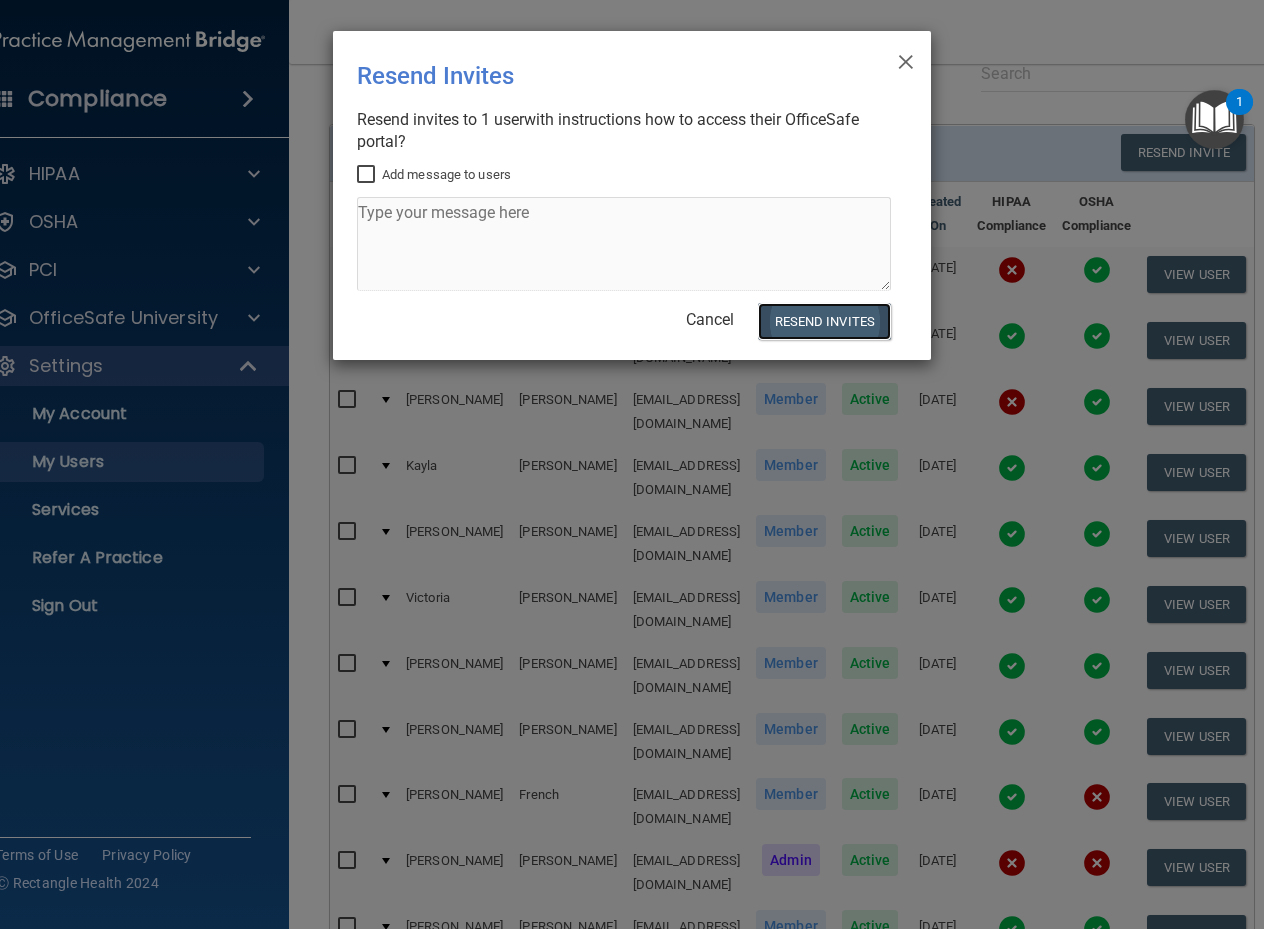 click on "Resend Invites" at bounding box center (824, 321) 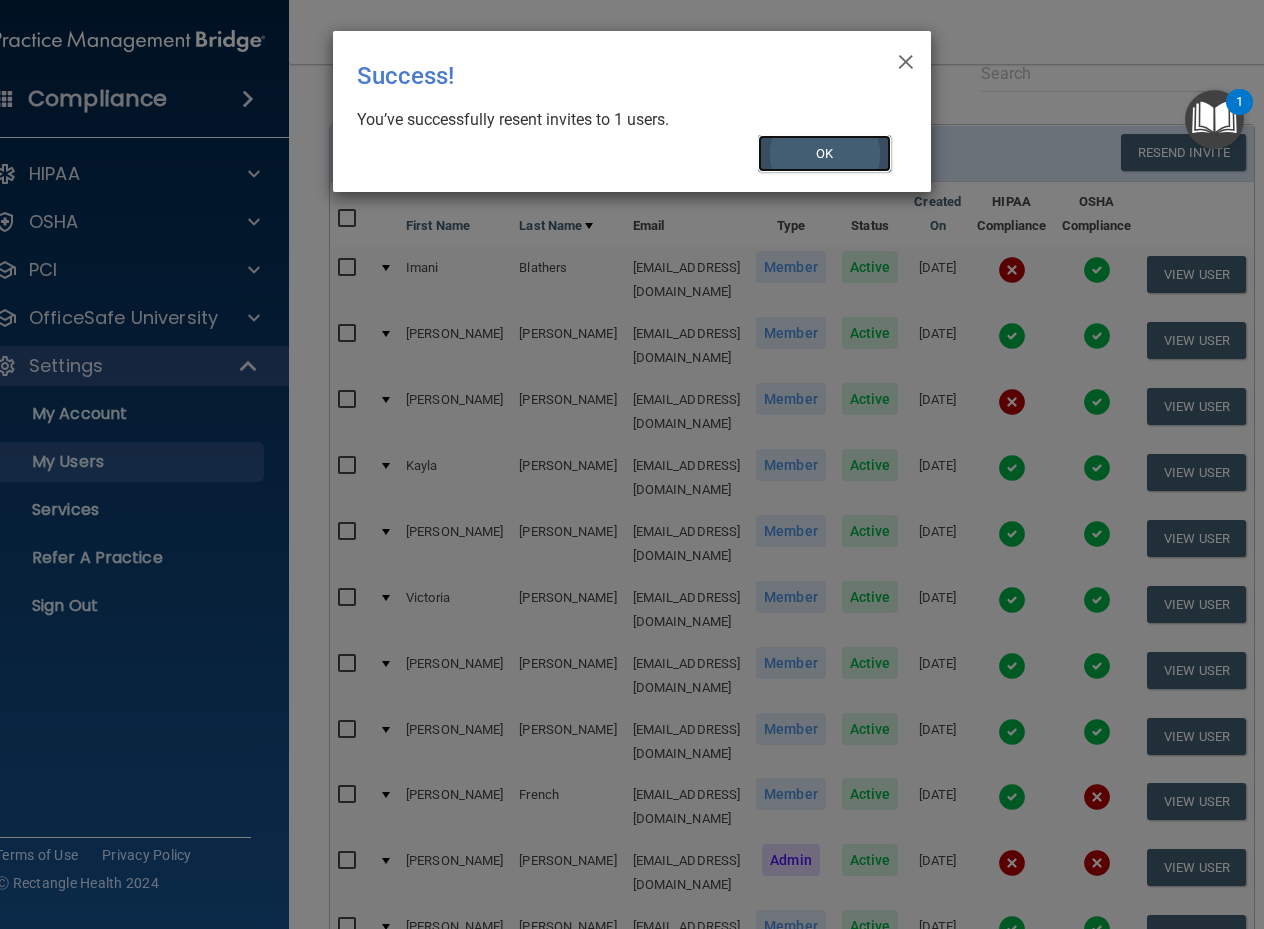 click on "OK" at bounding box center (825, 153) 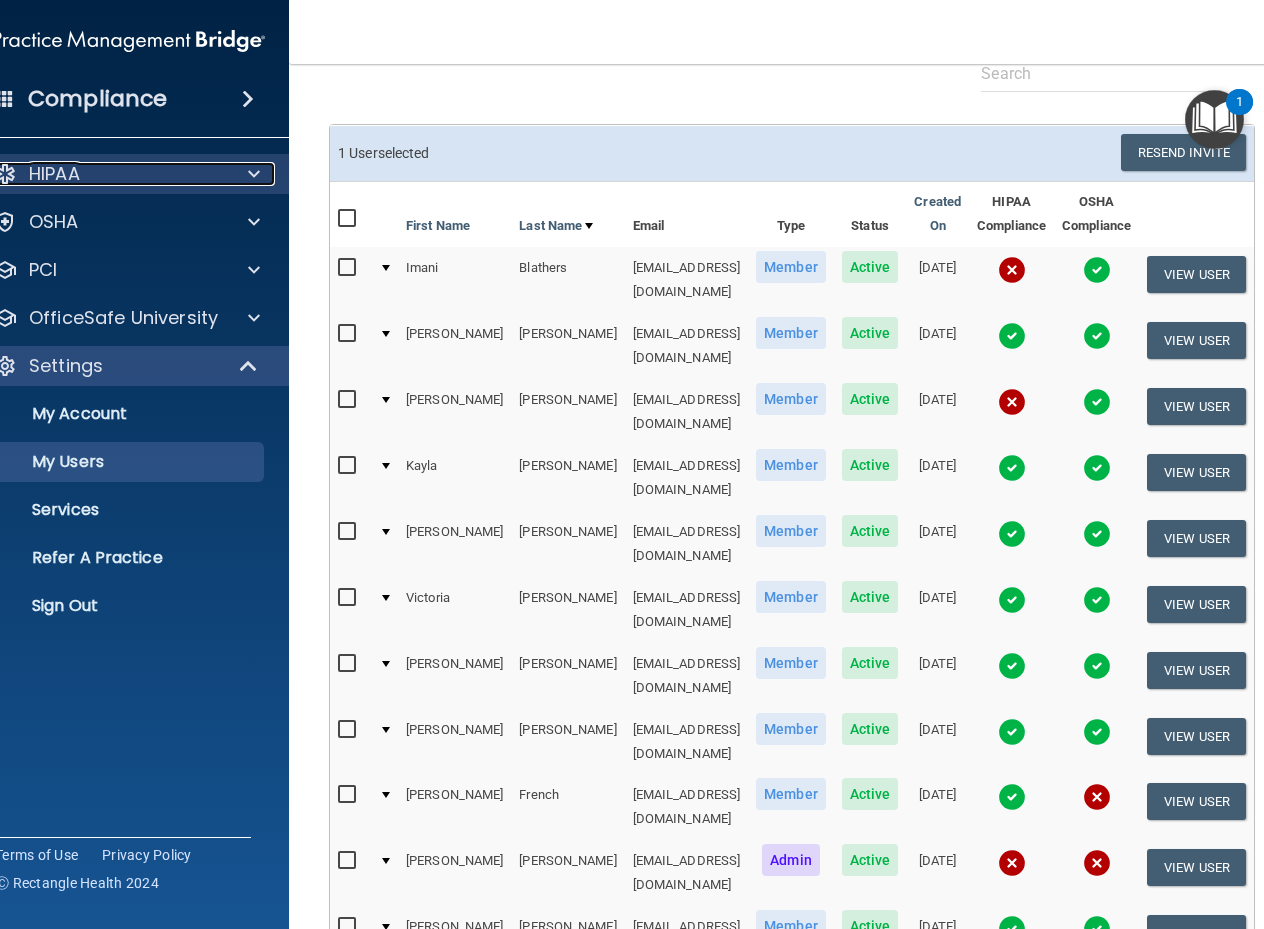 click at bounding box center [251, 174] 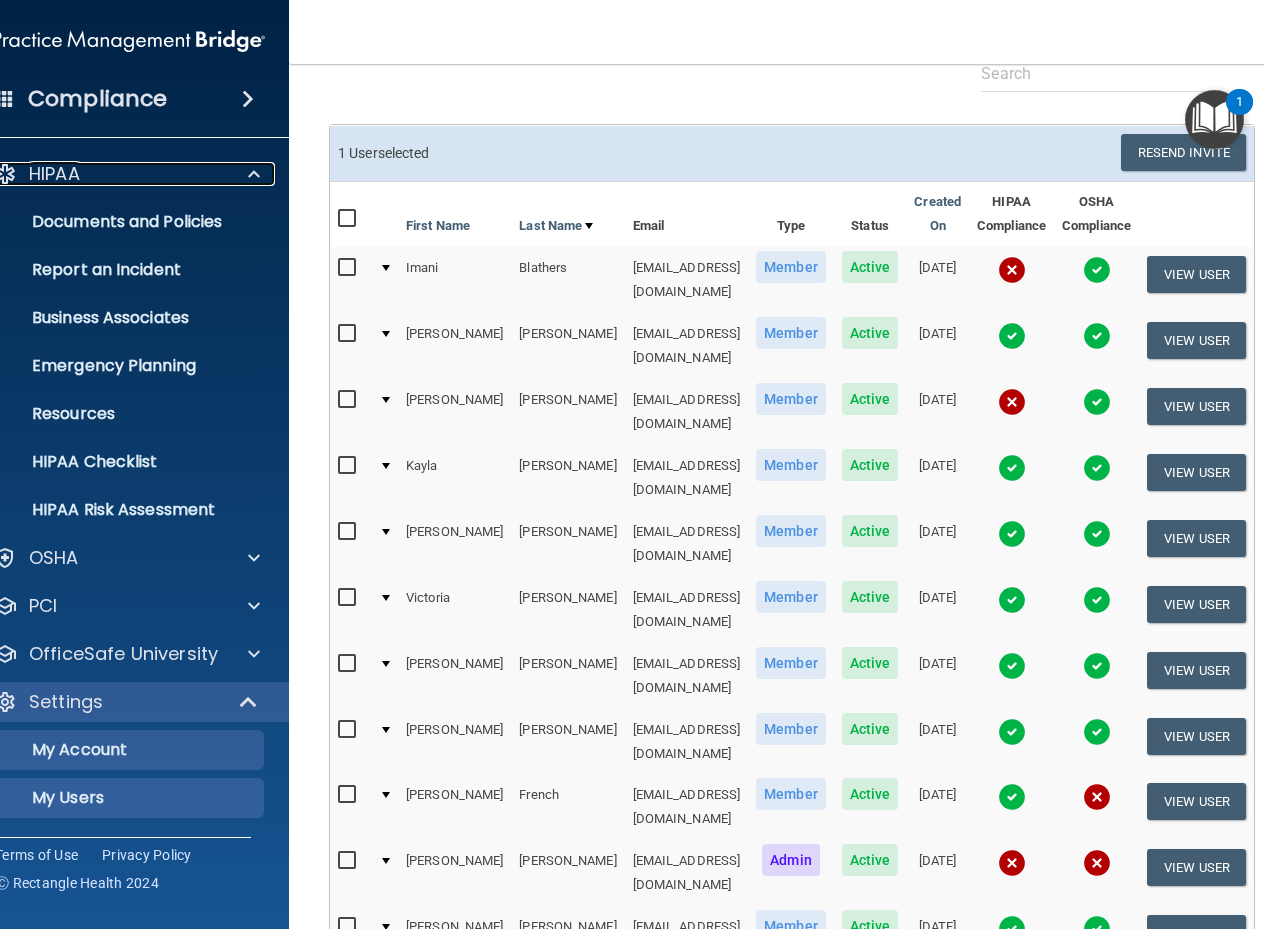 scroll, scrollTop: 100, scrollLeft: 0, axis: vertical 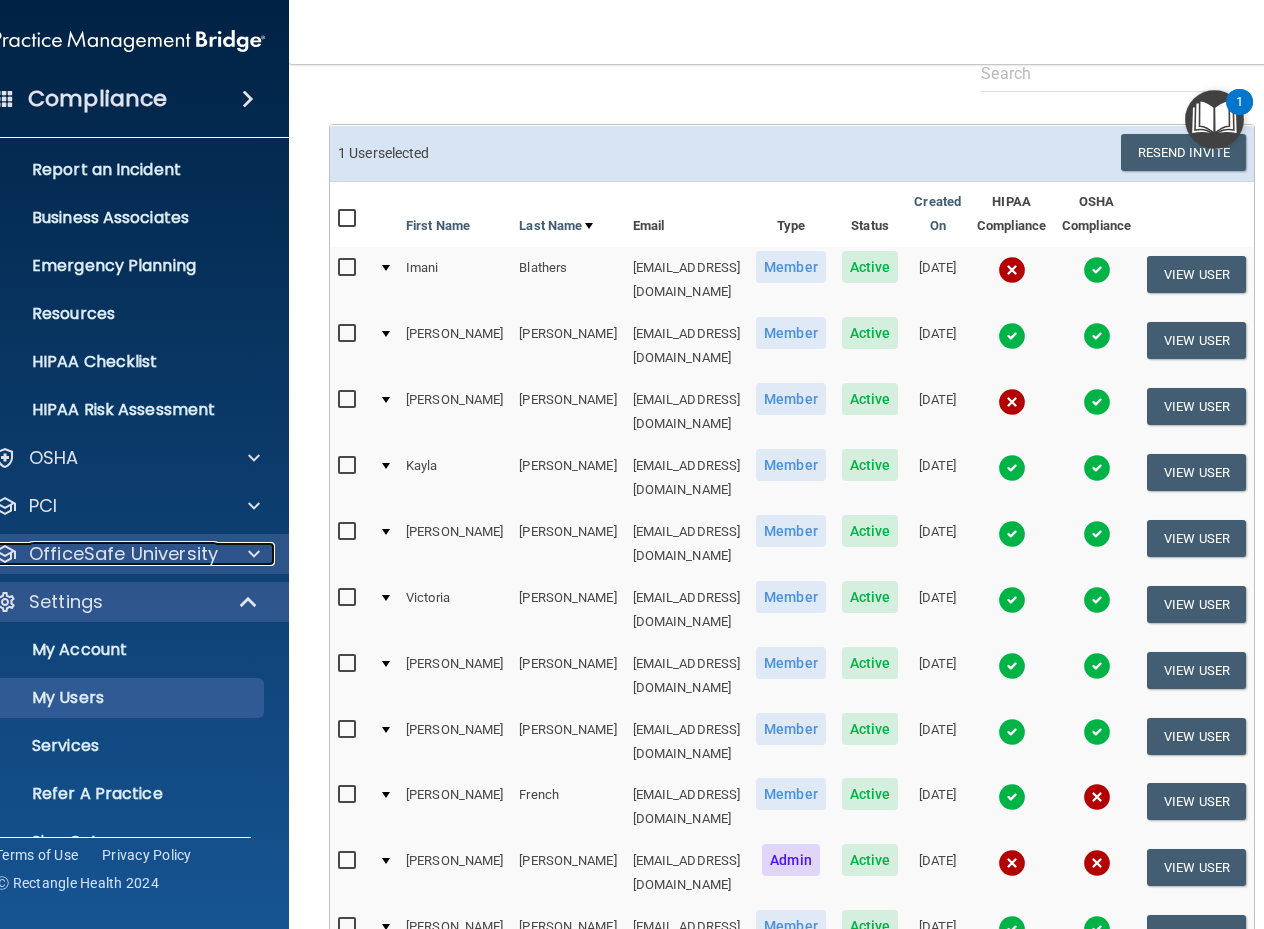 click at bounding box center [251, 554] 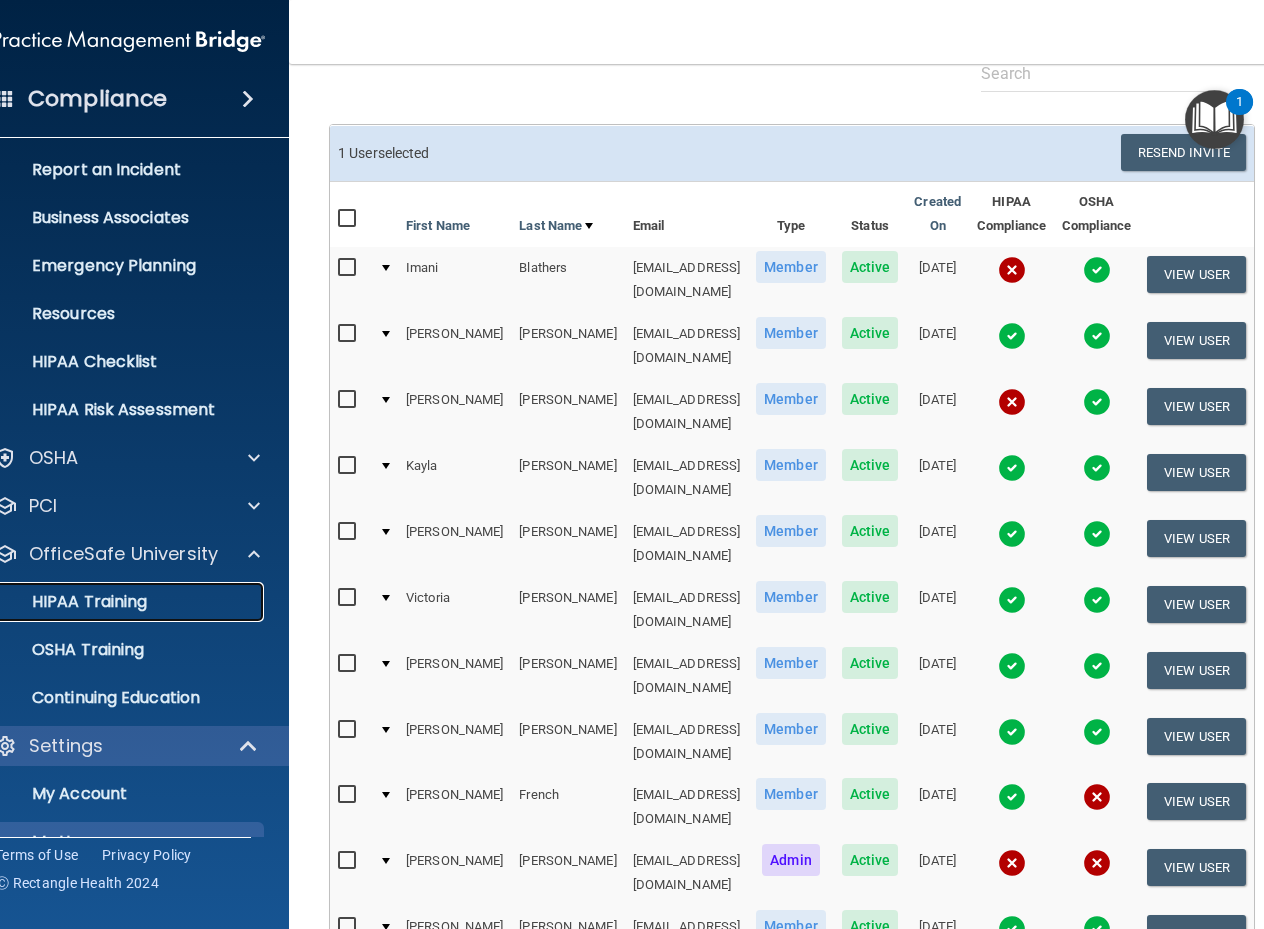 click on "HIPAA Training" at bounding box center [106, 602] 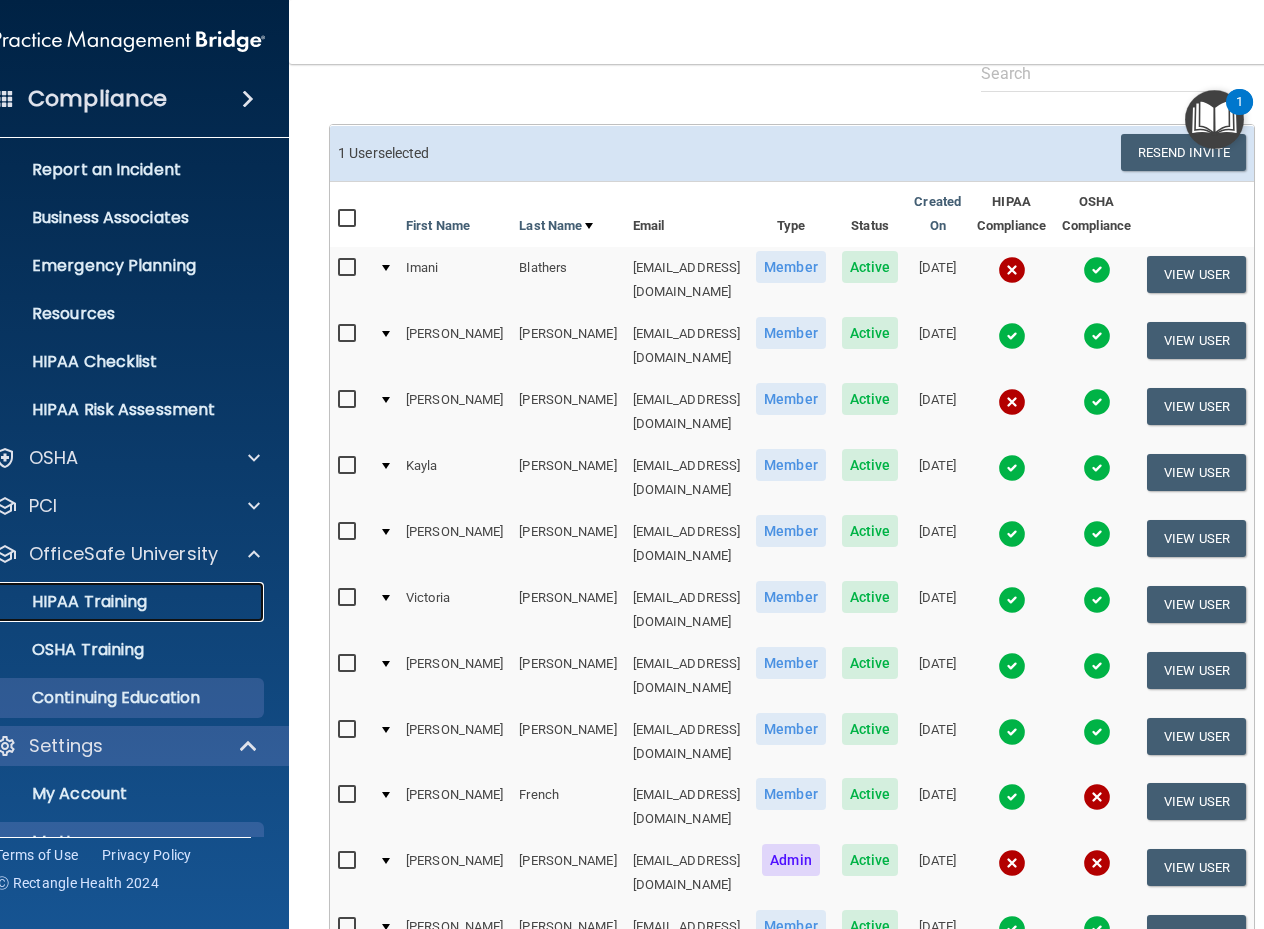 scroll, scrollTop: 0, scrollLeft: 0, axis: both 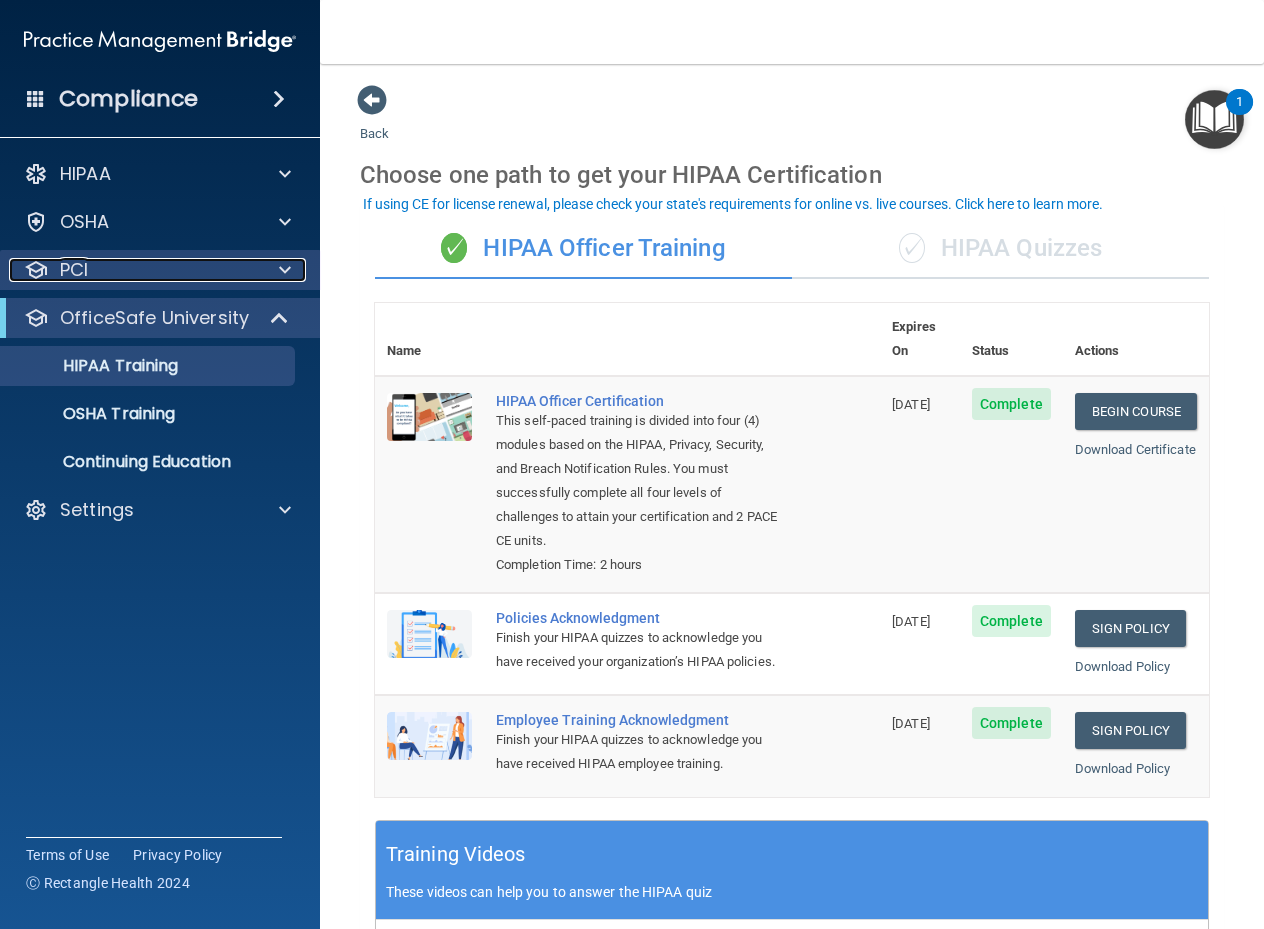 click at bounding box center [285, 270] 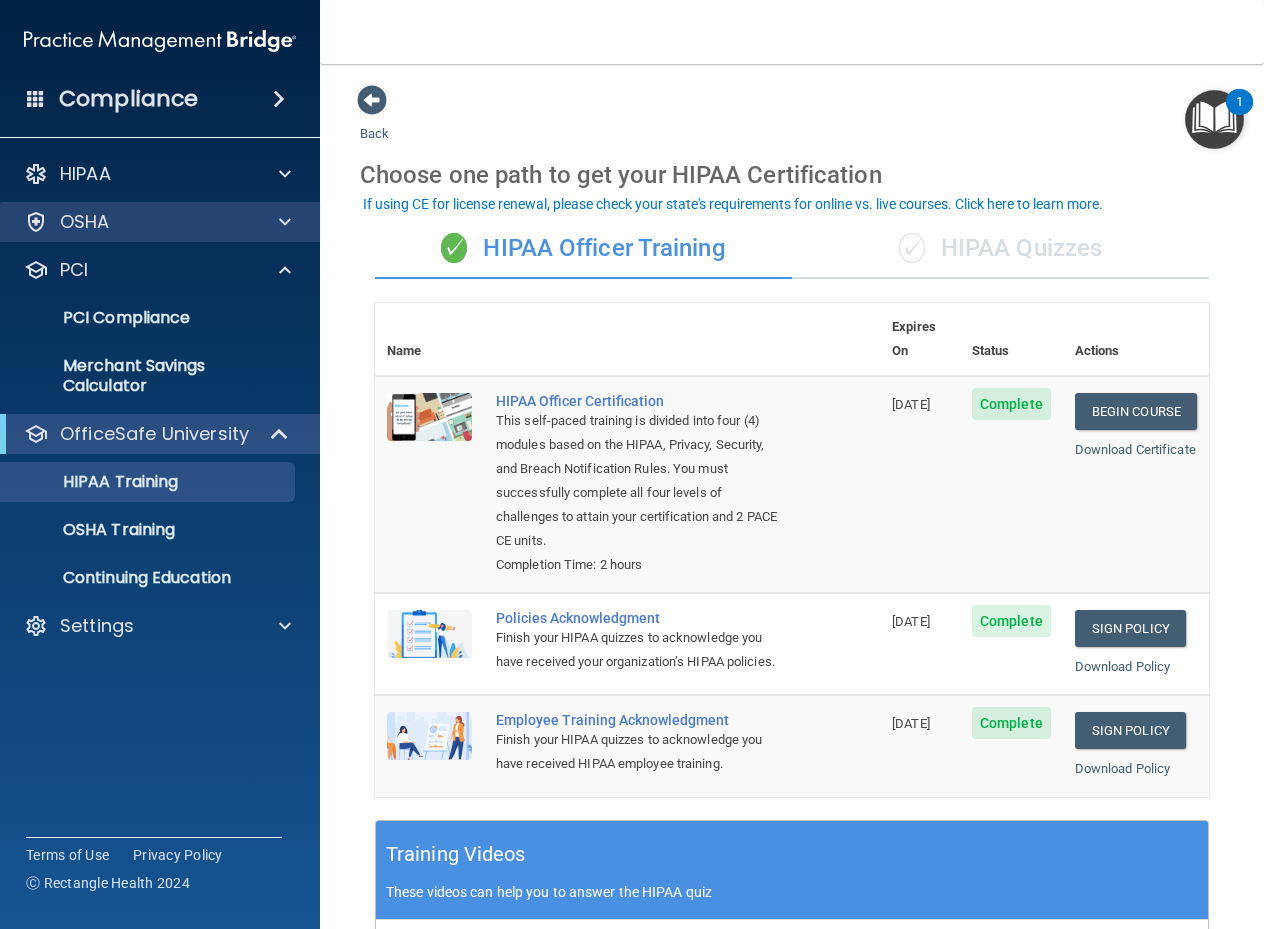 click on "OSHA" at bounding box center [160, 222] 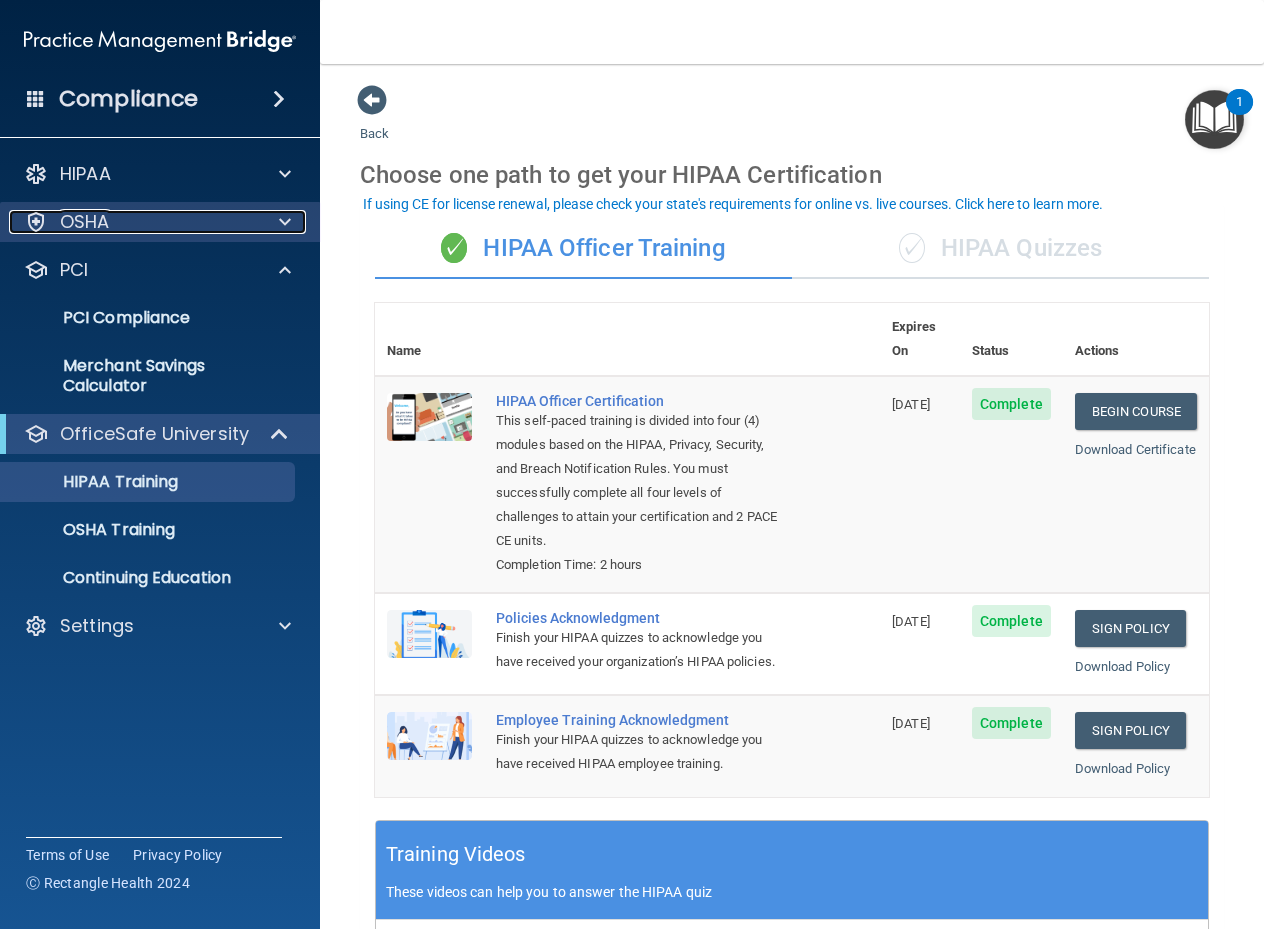 click at bounding box center (285, 222) 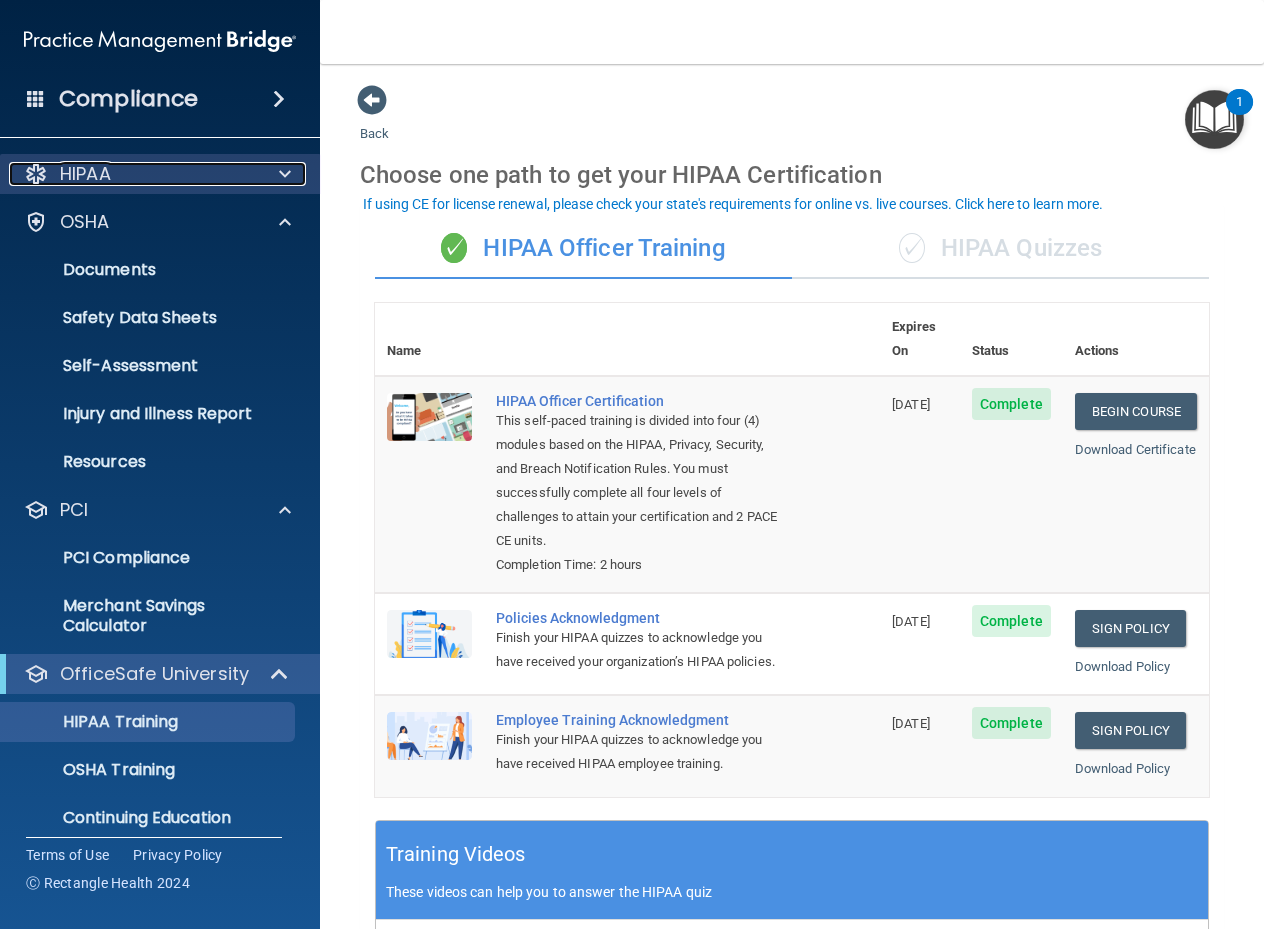 click at bounding box center (282, 174) 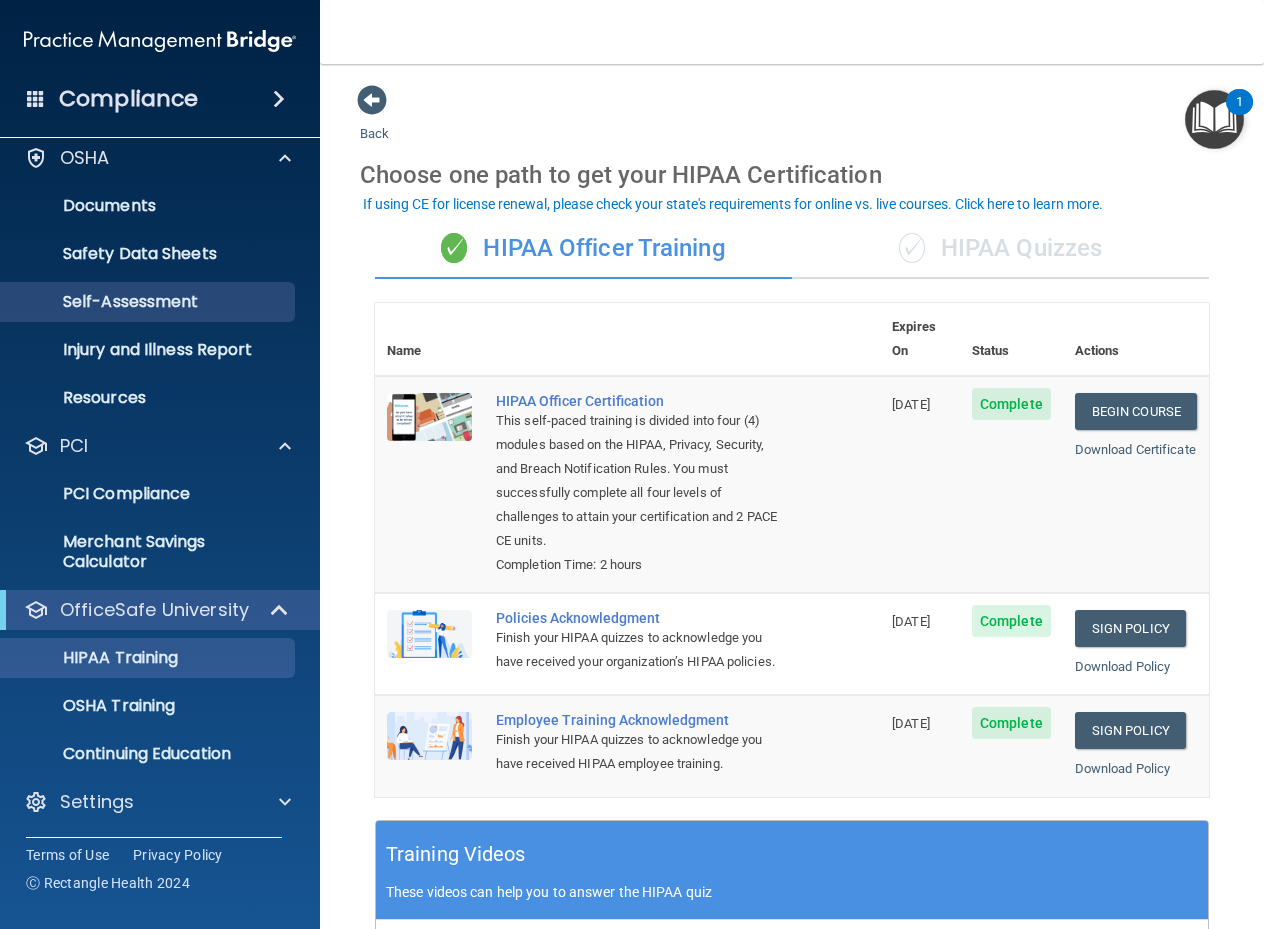scroll, scrollTop: 401, scrollLeft: 0, axis: vertical 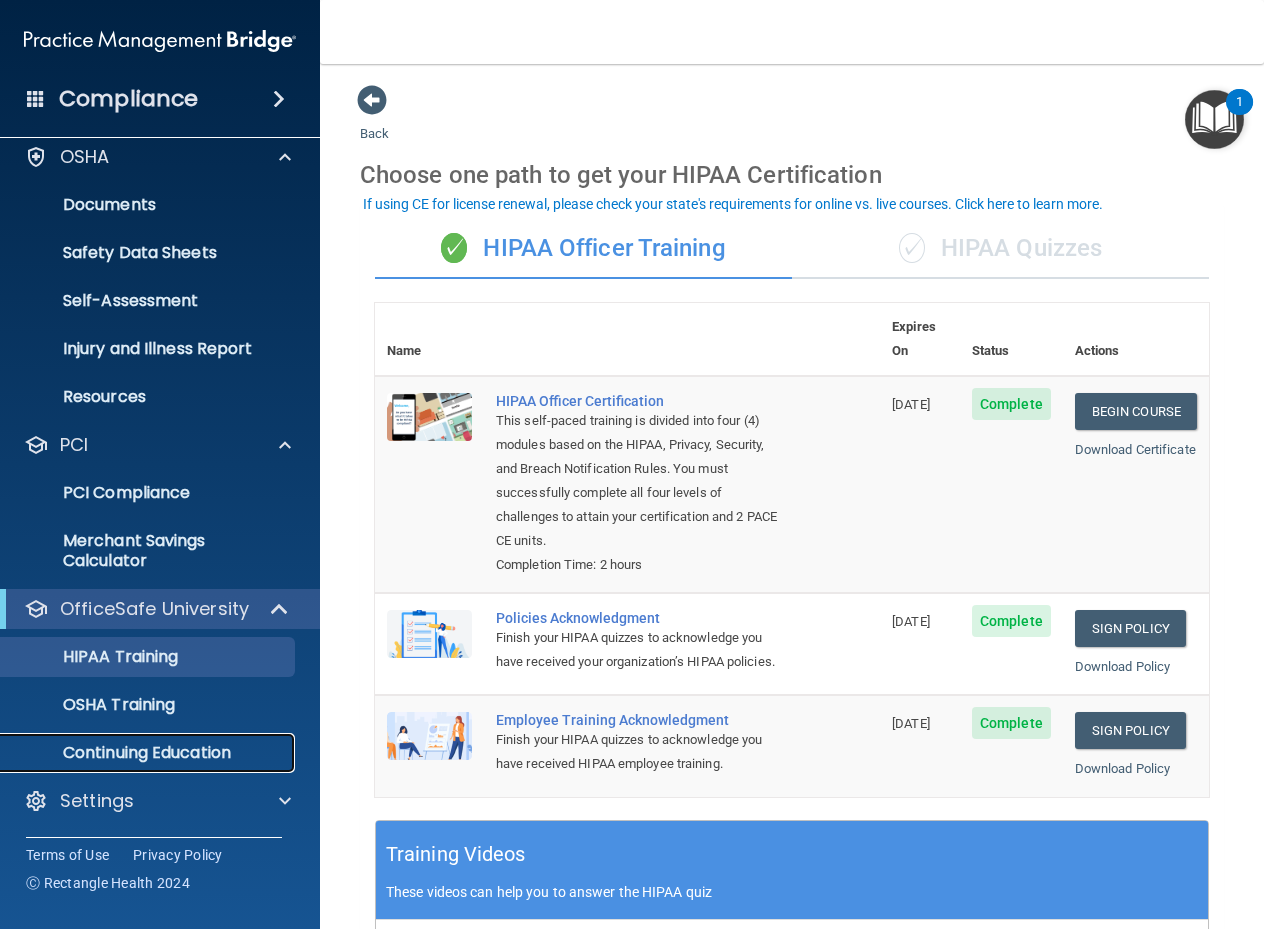 click on "Continuing Education" at bounding box center [149, 753] 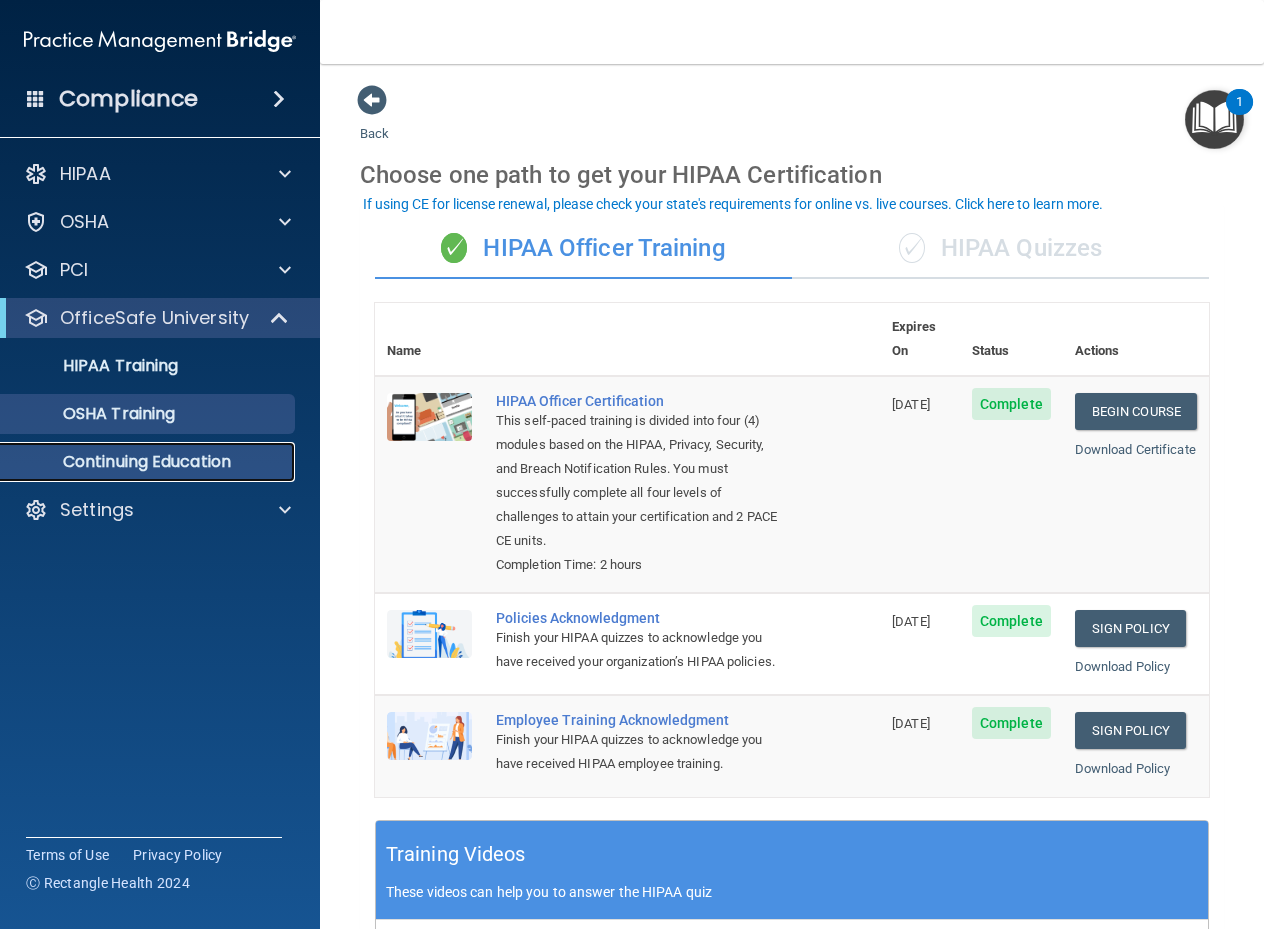 scroll, scrollTop: 0, scrollLeft: 0, axis: both 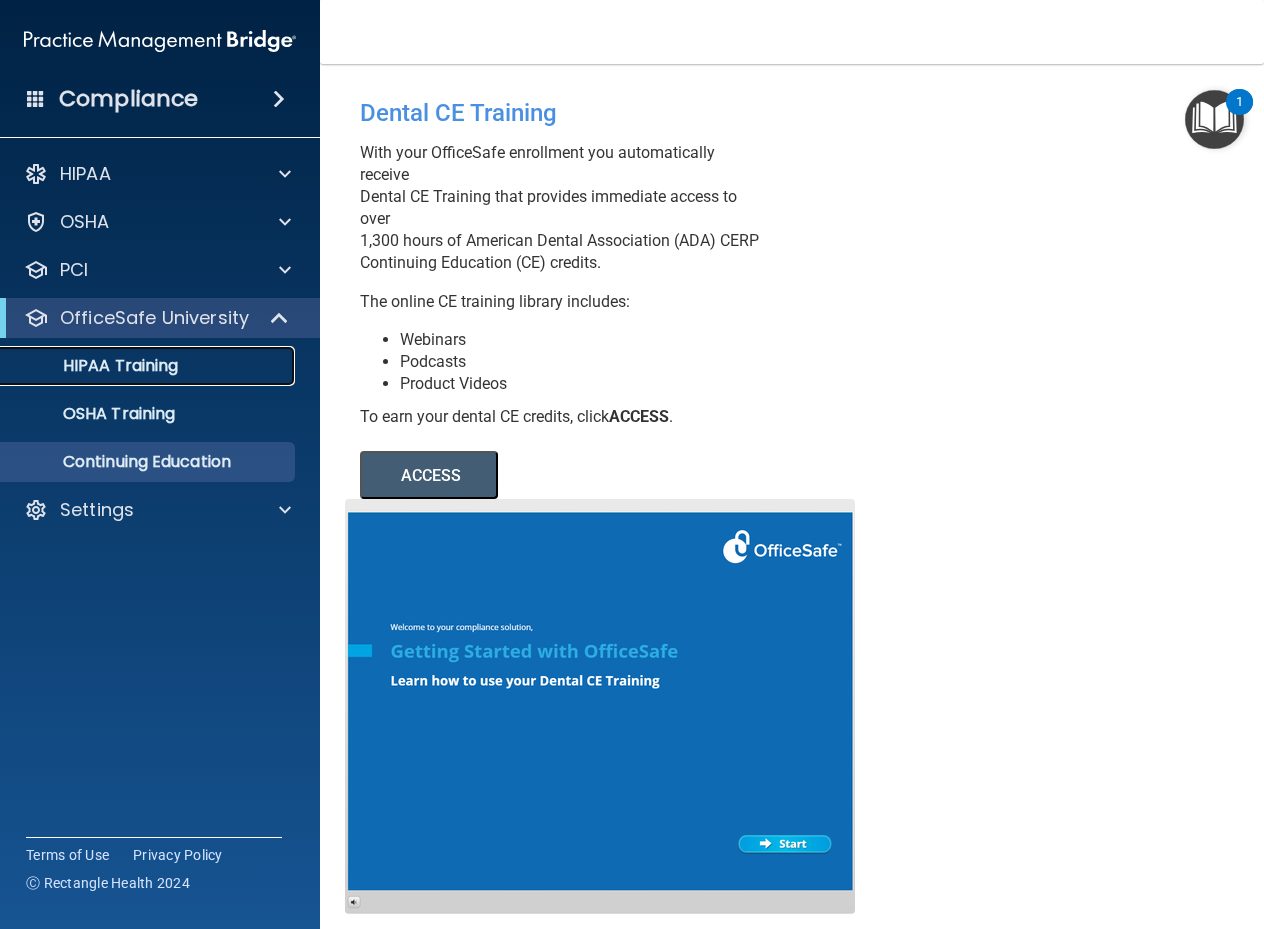 click on "HIPAA Training" at bounding box center [137, 366] 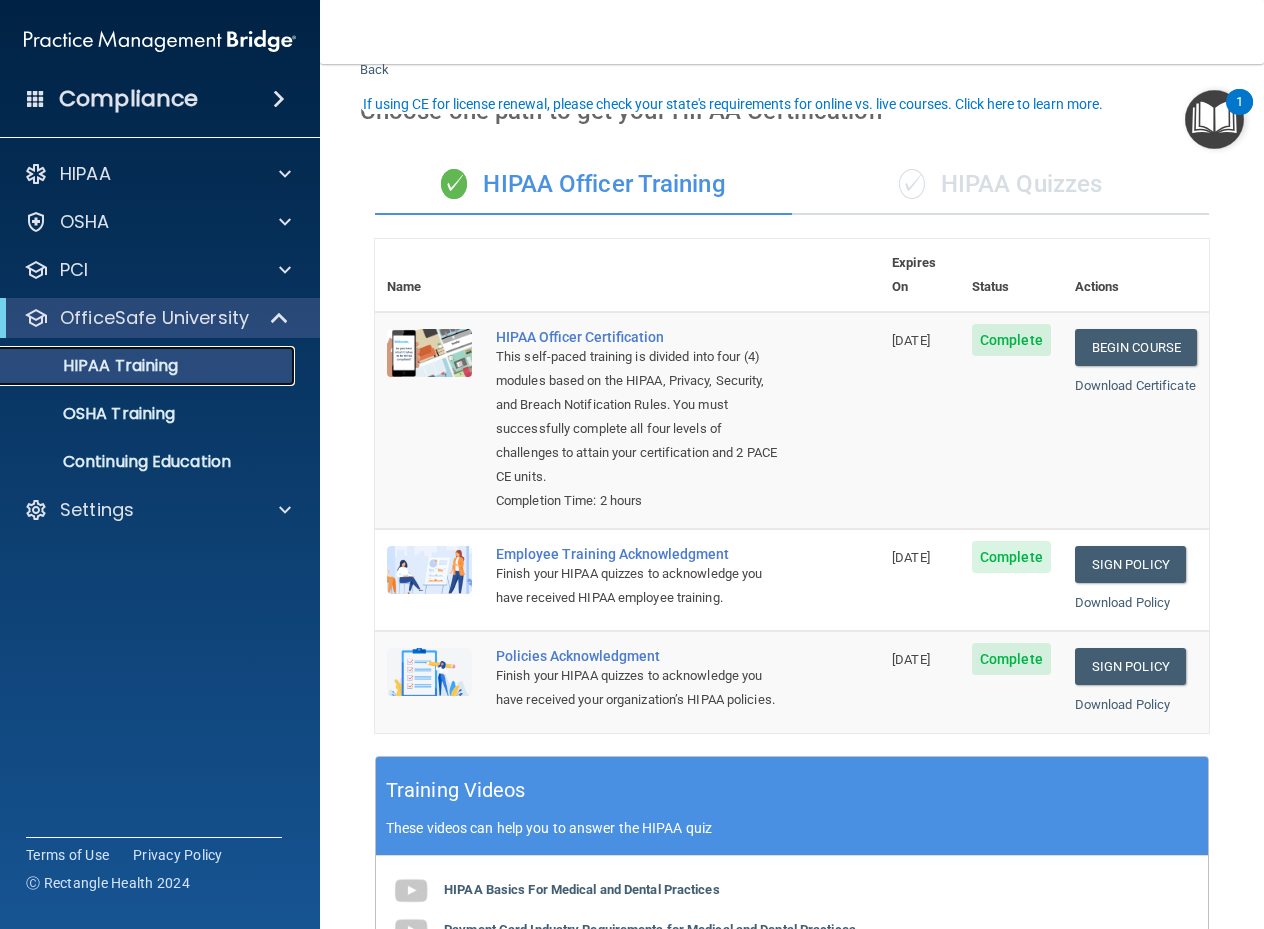 scroll, scrollTop: 100, scrollLeft: 0, axis: vertical 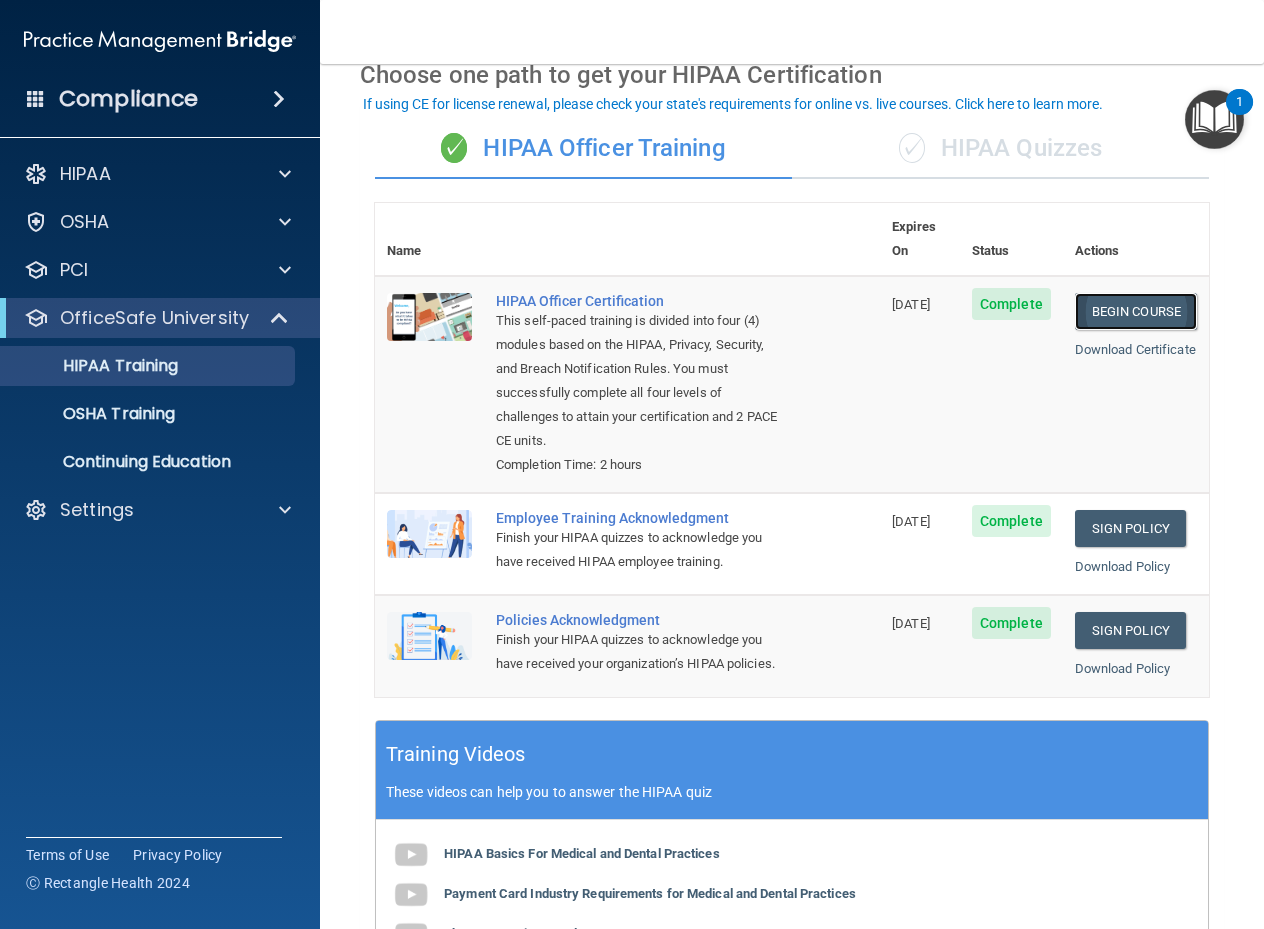 click on "Begin Course" at bounding box center (1136, 311) 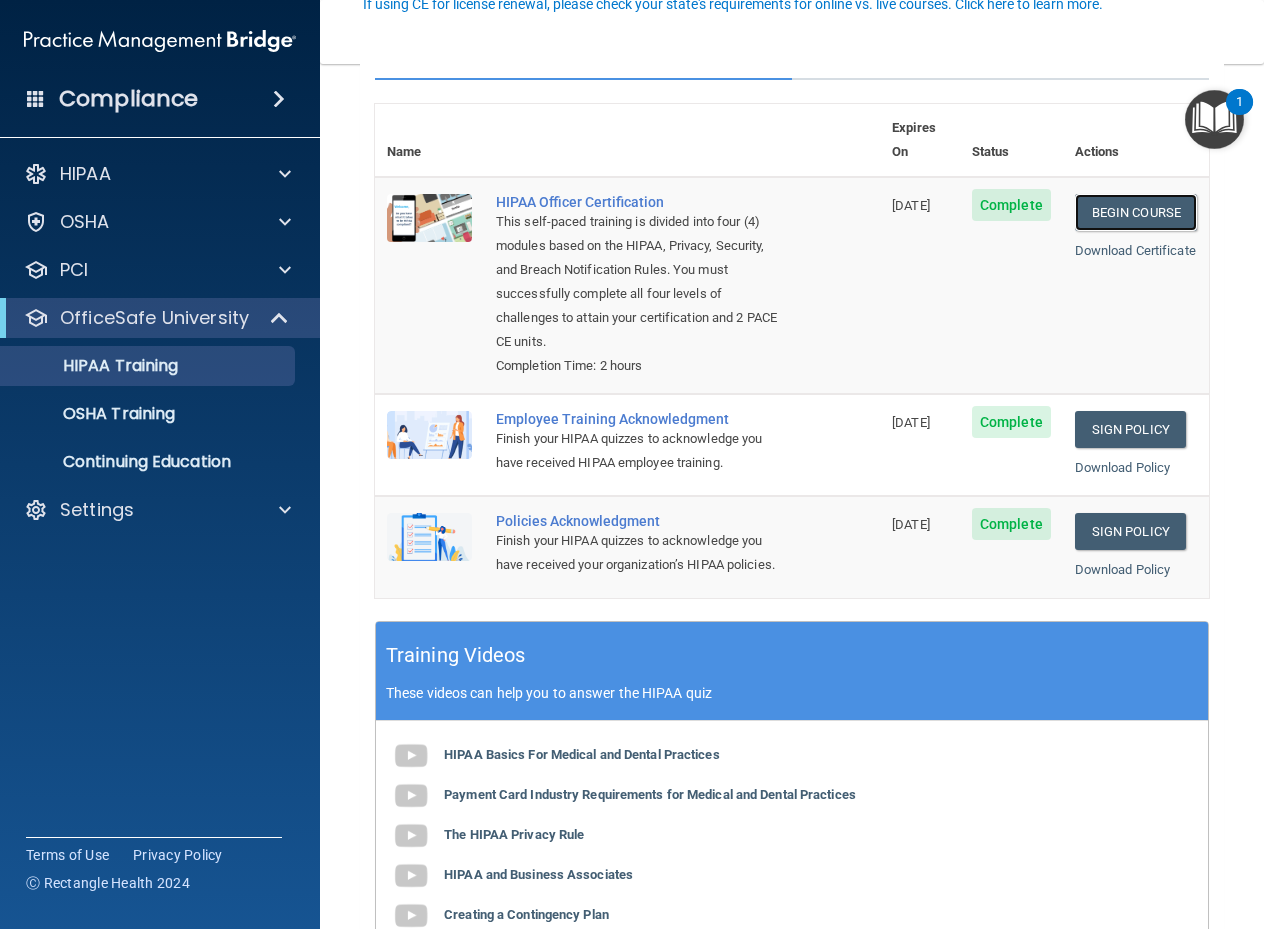 scroll, scrollTop: 200, scrollLeft: 0, axis: vertical 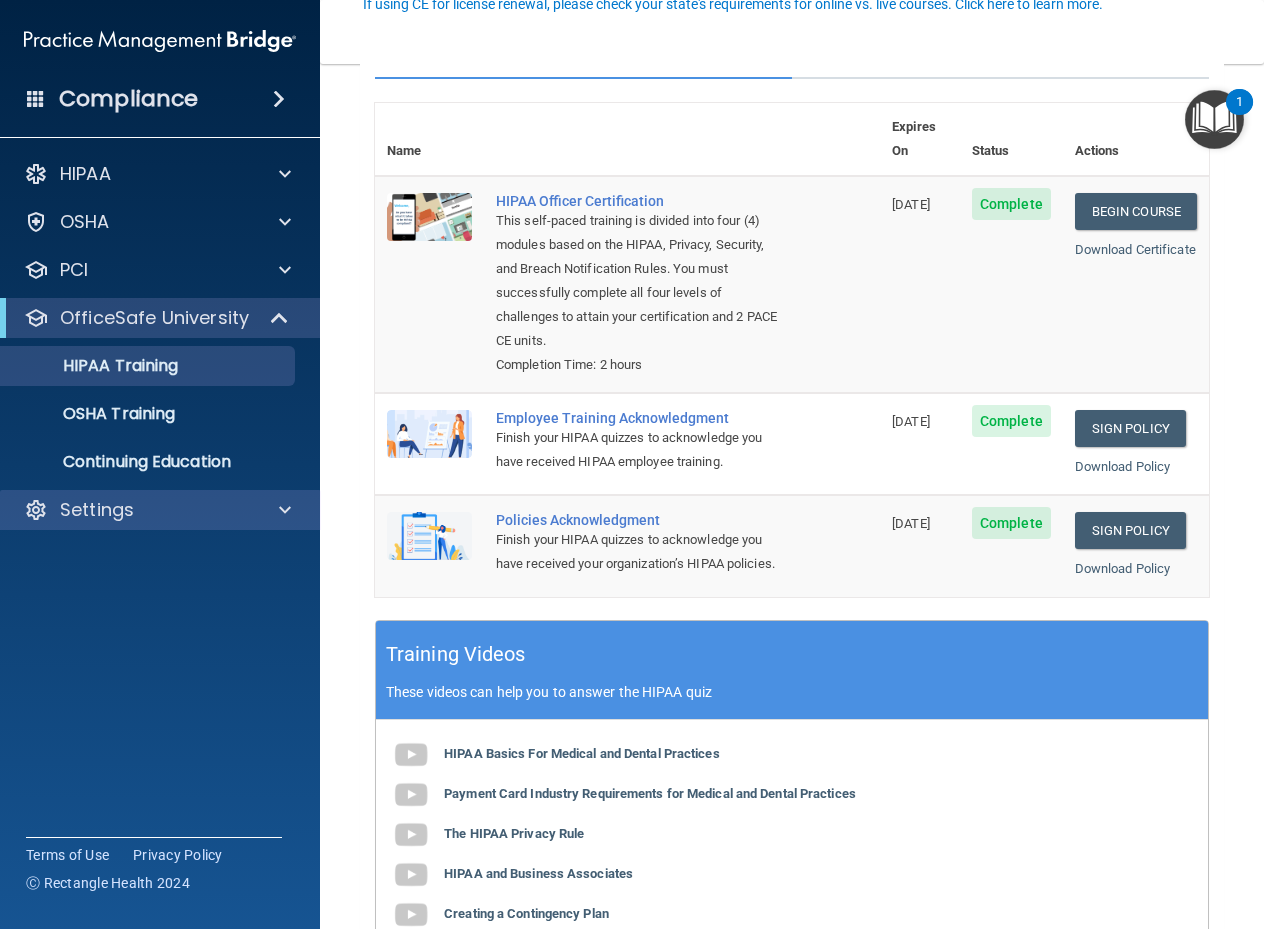 click on "Settings" at bounding box center (160, 510) 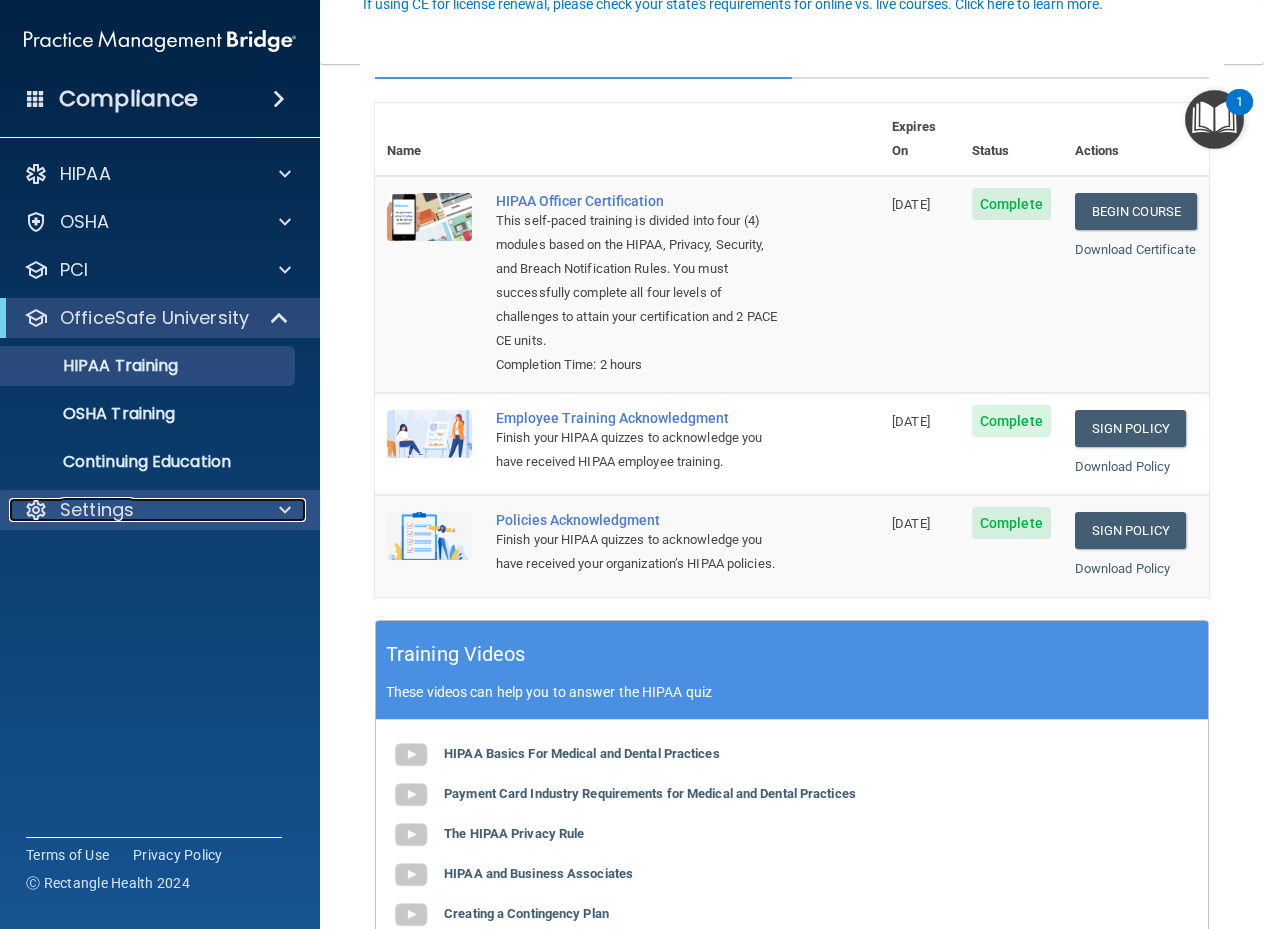 click at bounding box center [282, 510] 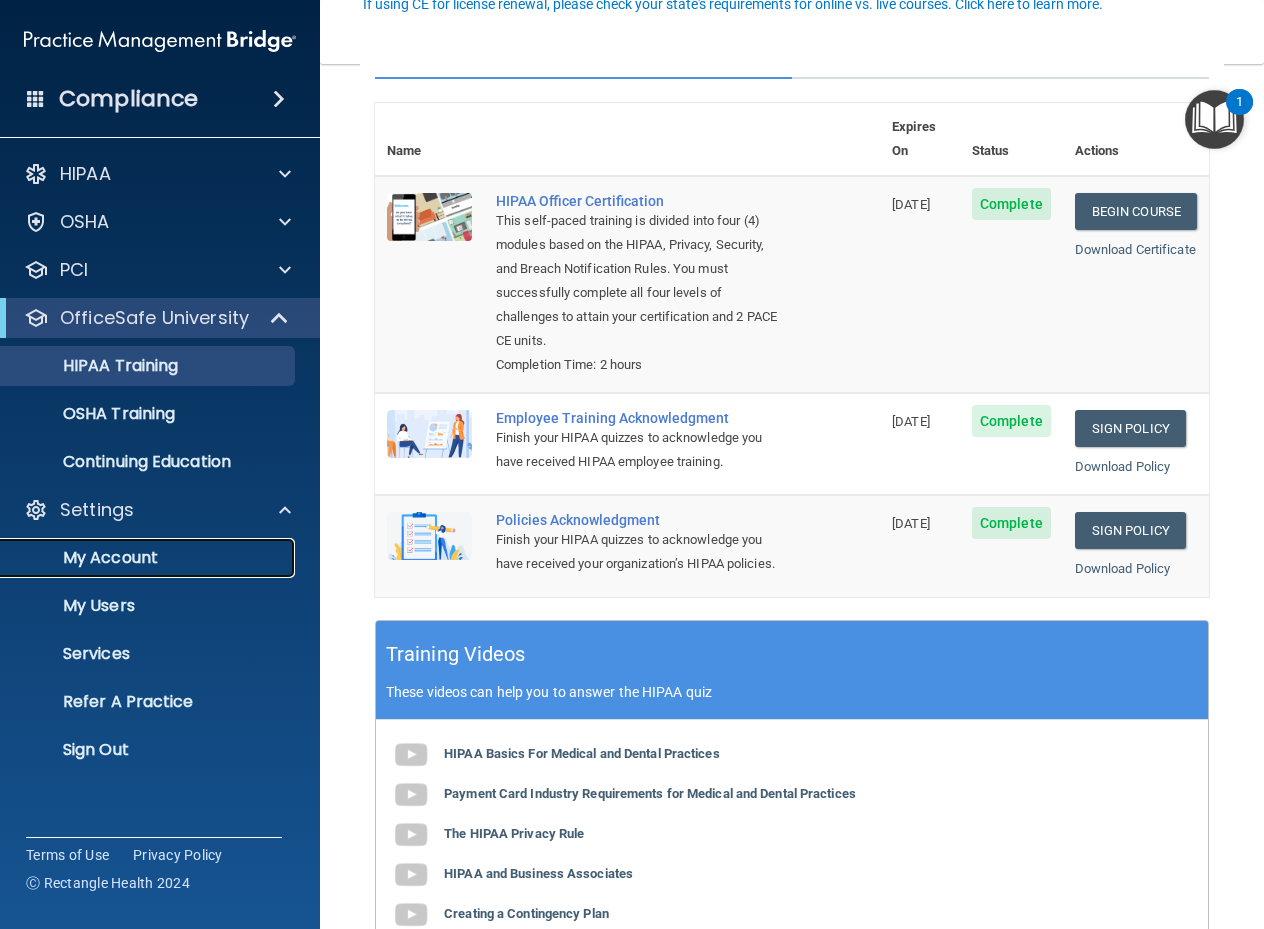 click on "My Account" at bounding box center (149, 558) 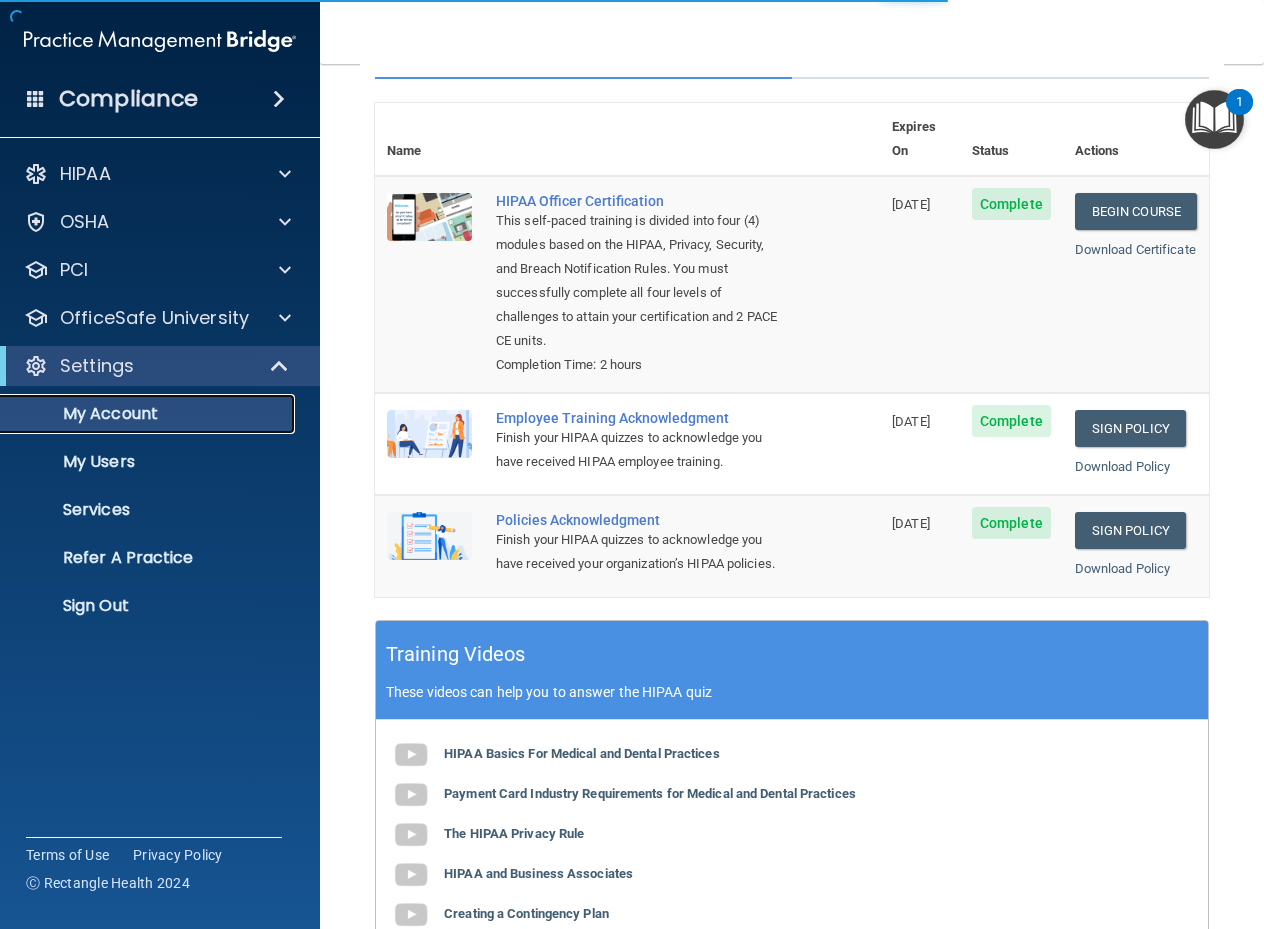 scroll, scrollTop: 0, scrollLeft: 0, axis: both 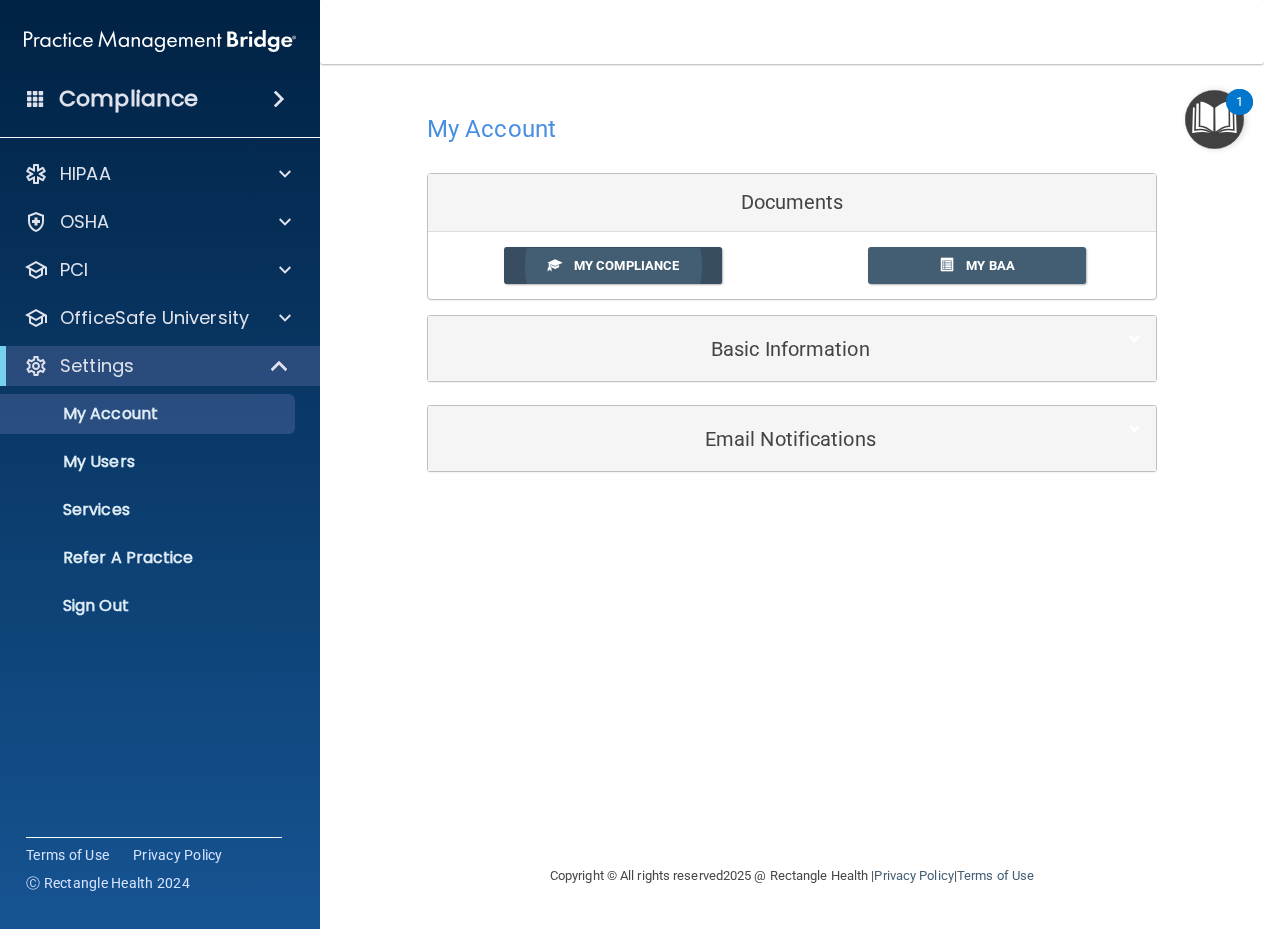 click on "My Compliance" at bounding box center (626, 265) 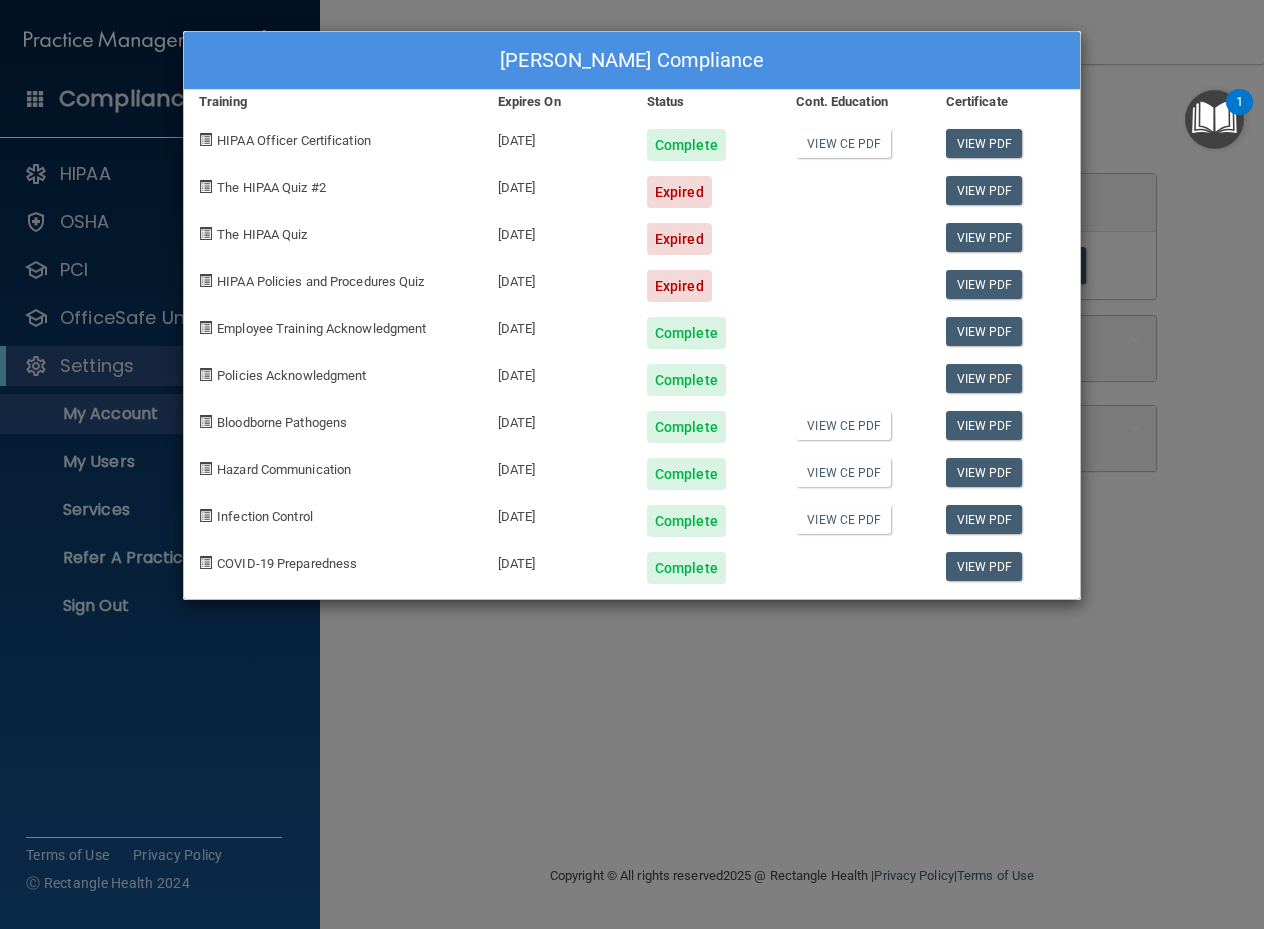 click on "[PERSON_NAME] Compliance      Training   Expires On   Status   Cont. Education   Certificate         HIPAA Officer Certification      [DATE]       Complete        View CE PDF       View PDF         The HIPAA Quiz #2      [DATE]       Expired              View PDF         The HIPAA Quiz      [DATE]       Expired              View PDF         HIPAA Policies and Procedures Quiz      [DATE]       Expired              View PDF         Employee Training Acknowledgment      [DATE]       Complete              View PDF         Policies Acknowledgment      [DATE]       Complete              View PDF         Bloodborne Pathogens      [DATE]       Complete        View CE PDF       View PDF         Hazard Communication      [DATE]       Complete        View CE PDF       View PDF         Infection Control      [DATE]       Complete        View CE PDF       View PDF         COVID-19 Preparedness      [DATE]       Complete              View PDF" at bounding box center (632, 464) 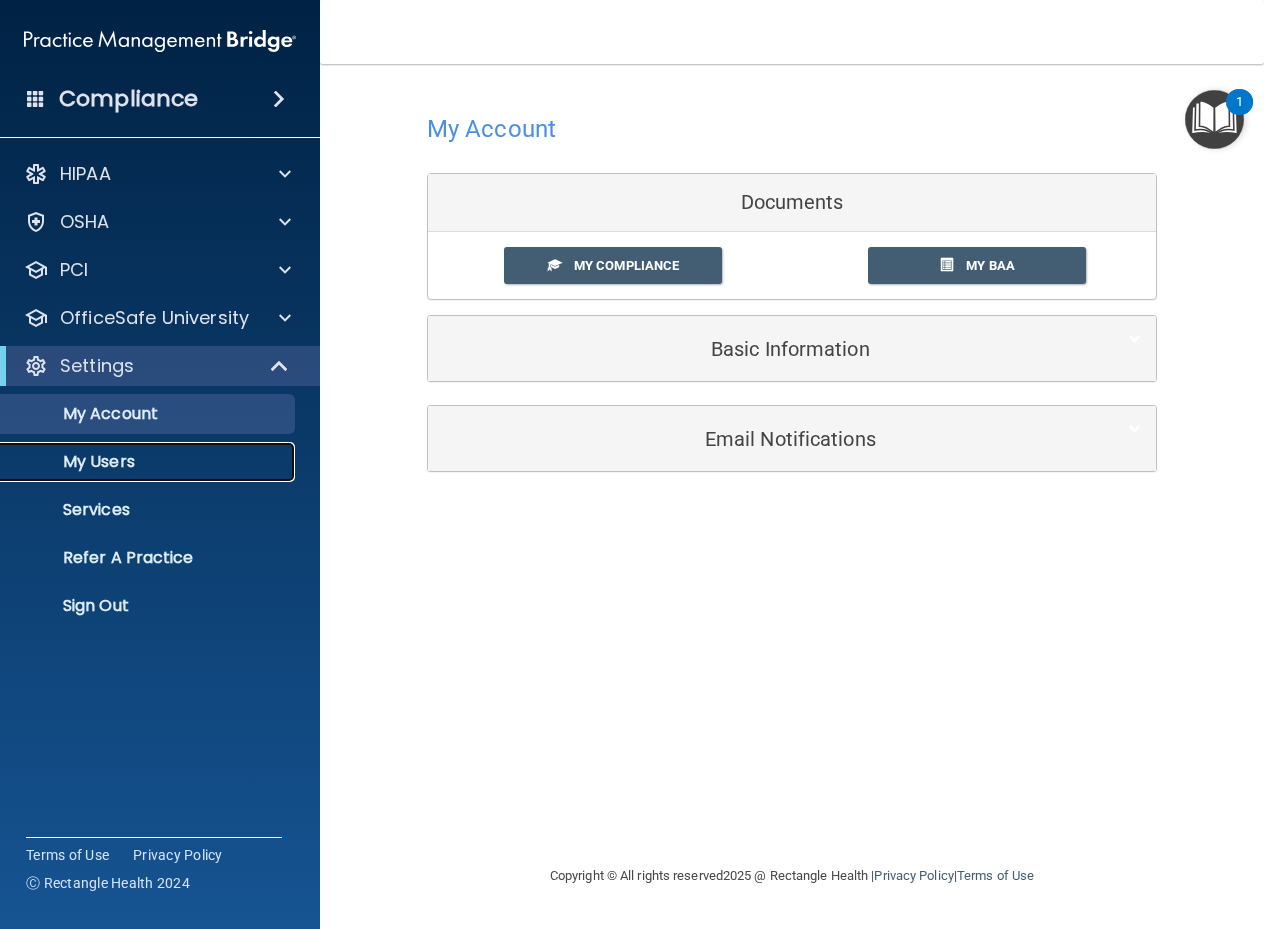 click on "My Users" at bounding box center [149, 462] 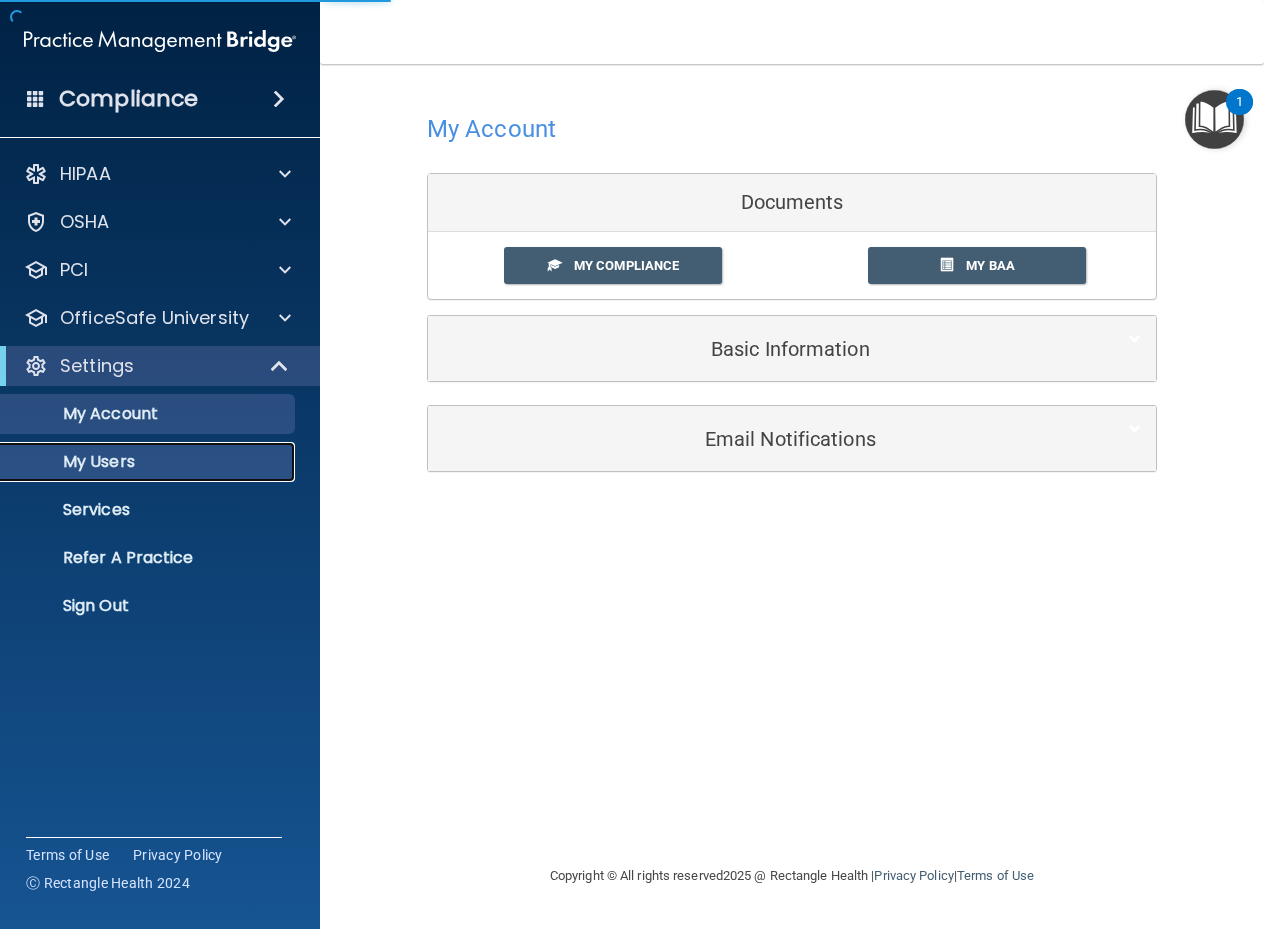 select on "20" 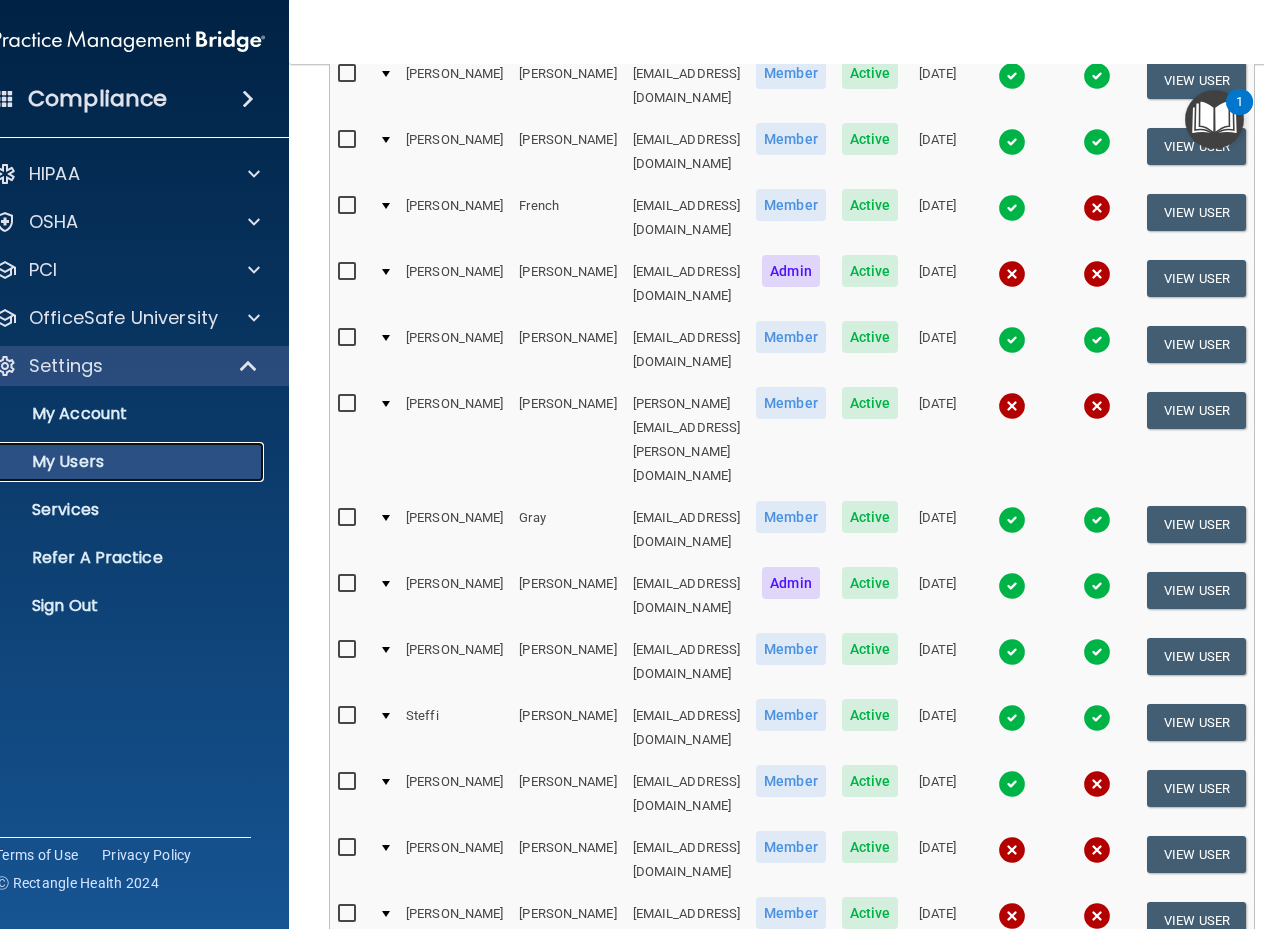 scroll, scrollTop: 700, scrollLeft: 0, axis: vertical 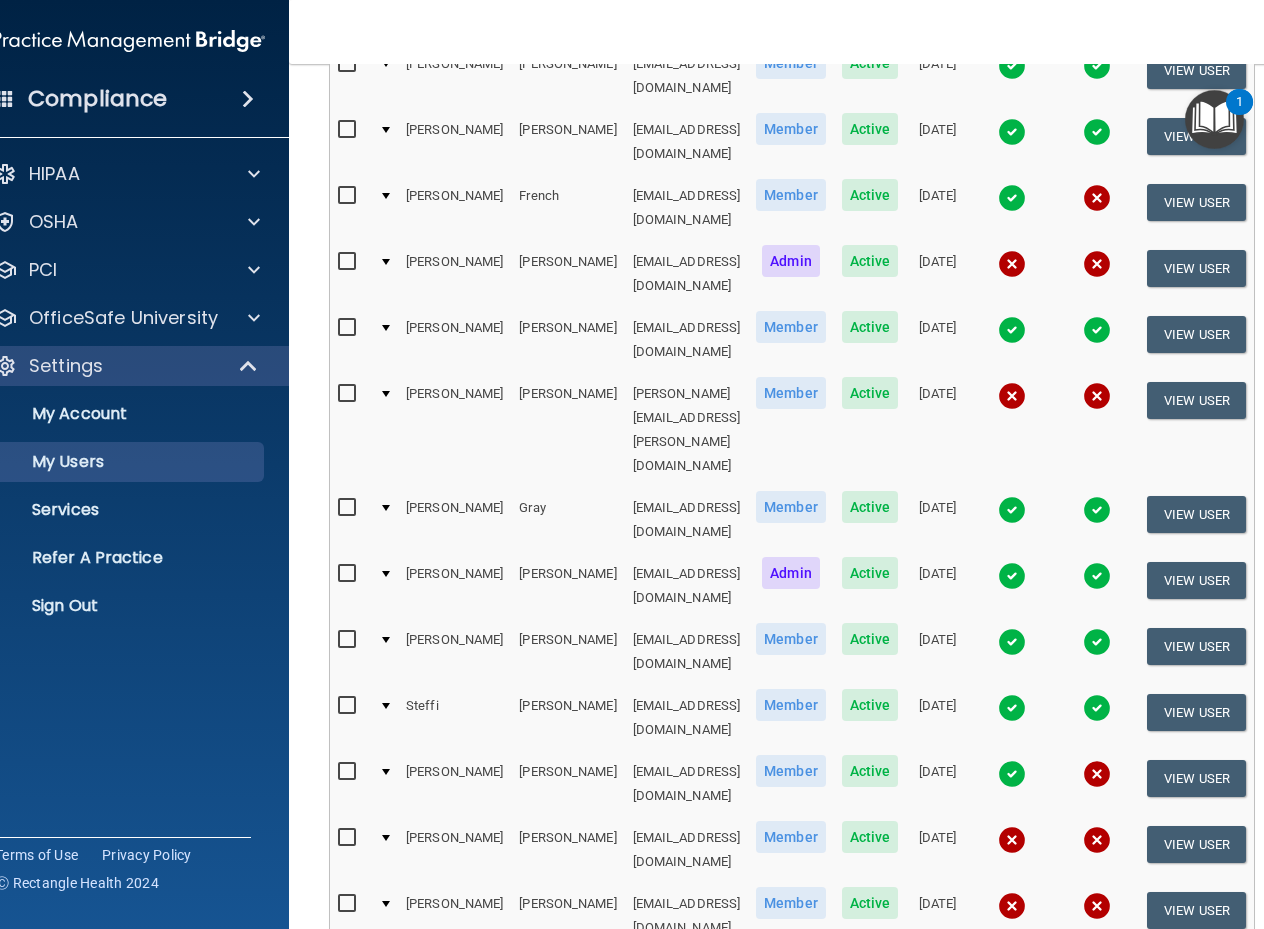 click at bounding box center (349, 970) 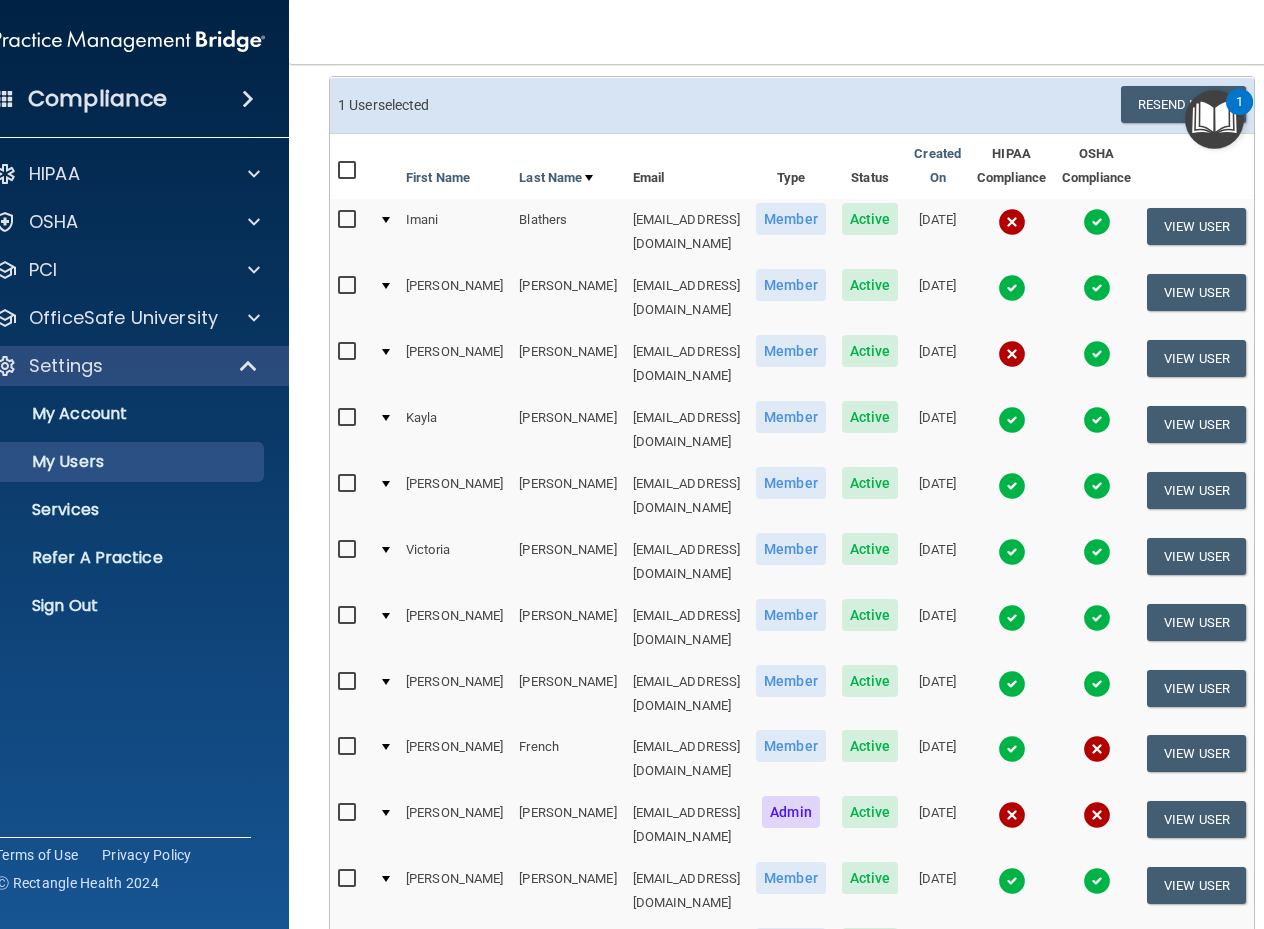 scroll, scrollTop: 402, scrollLeft: 0, axis: vertical 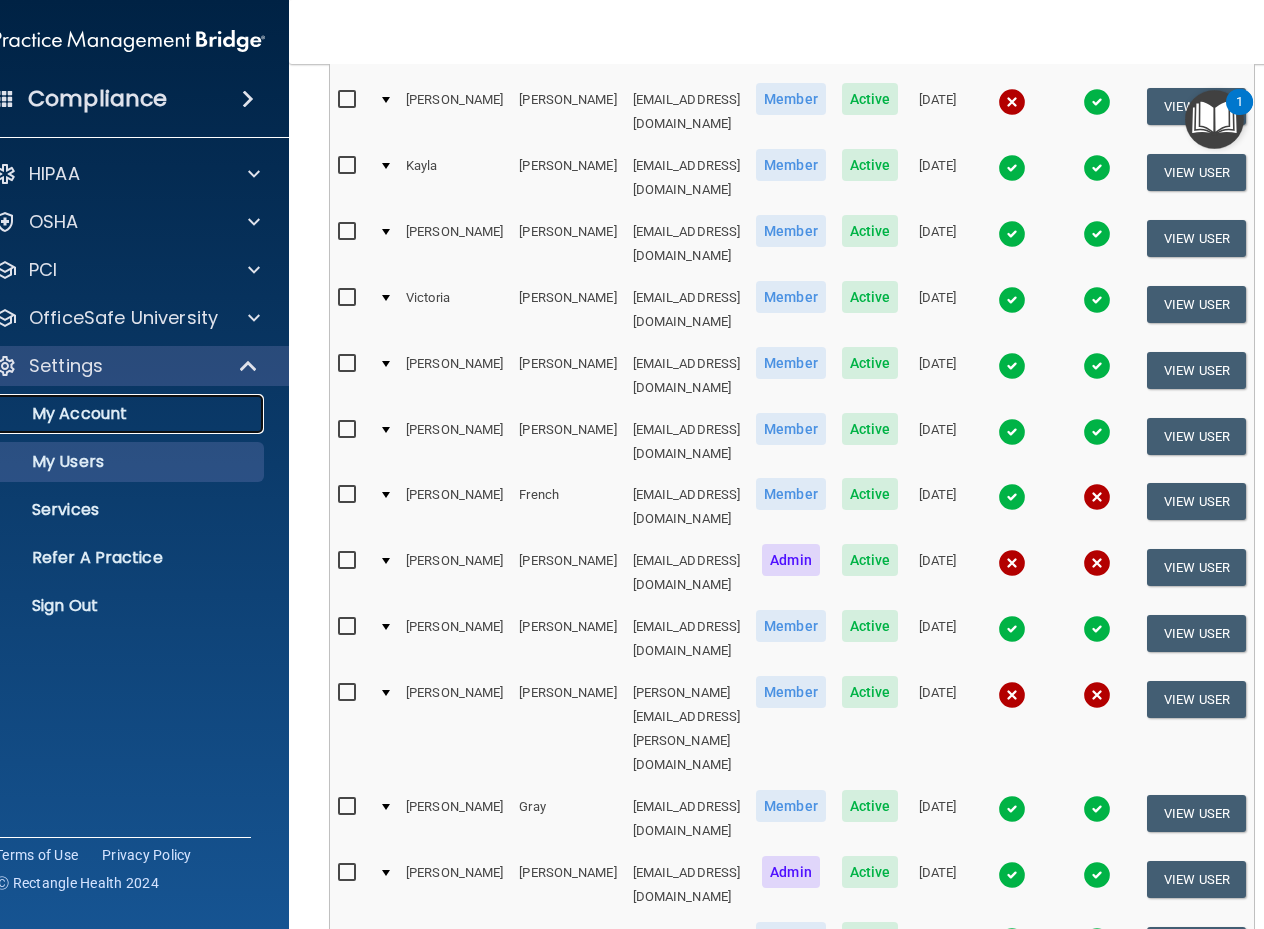 click on "My Account" at bounding box center [118, 414] 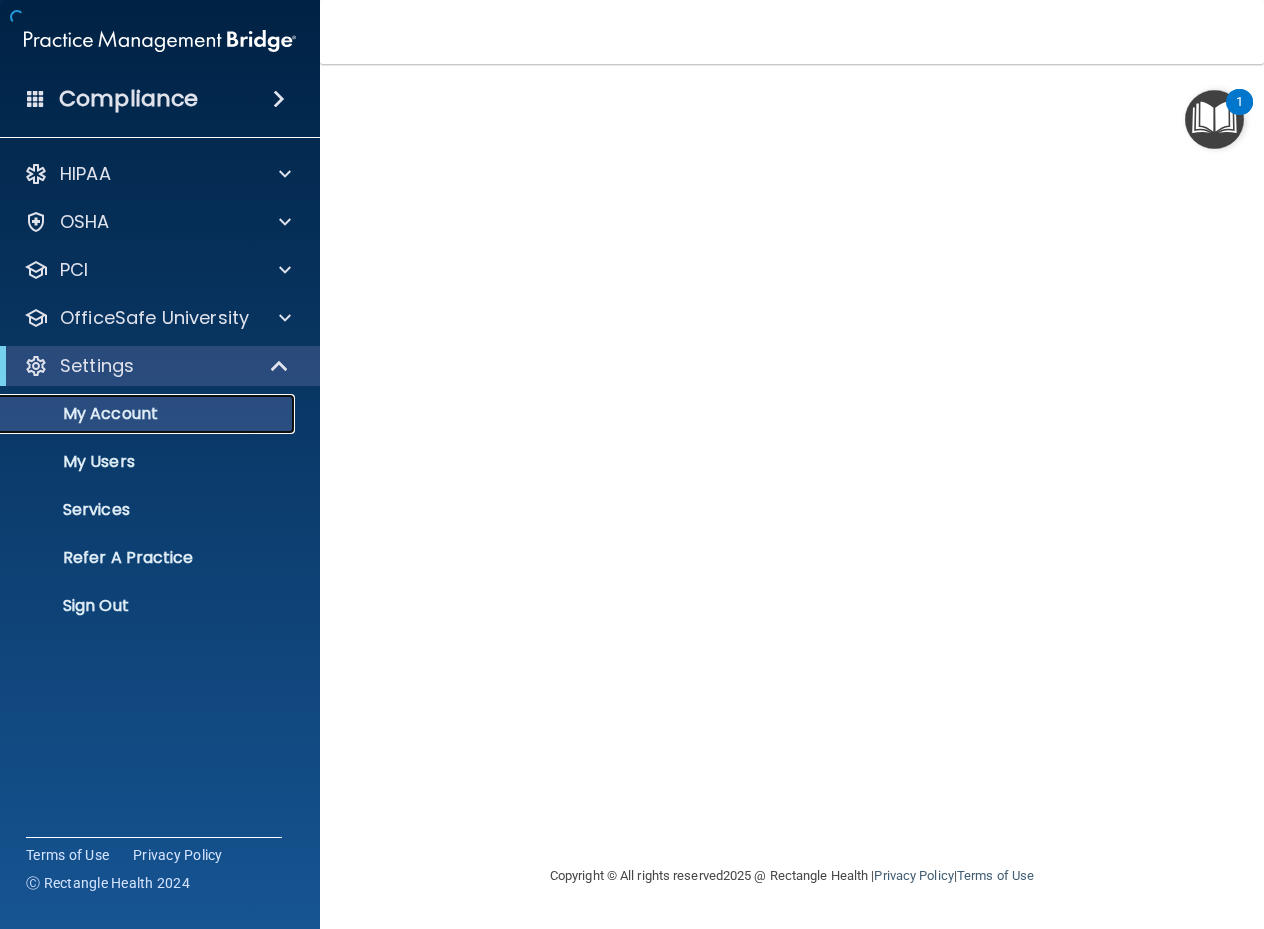 scroll, scrollTop: 0, scrollLeft: 0, axis: both 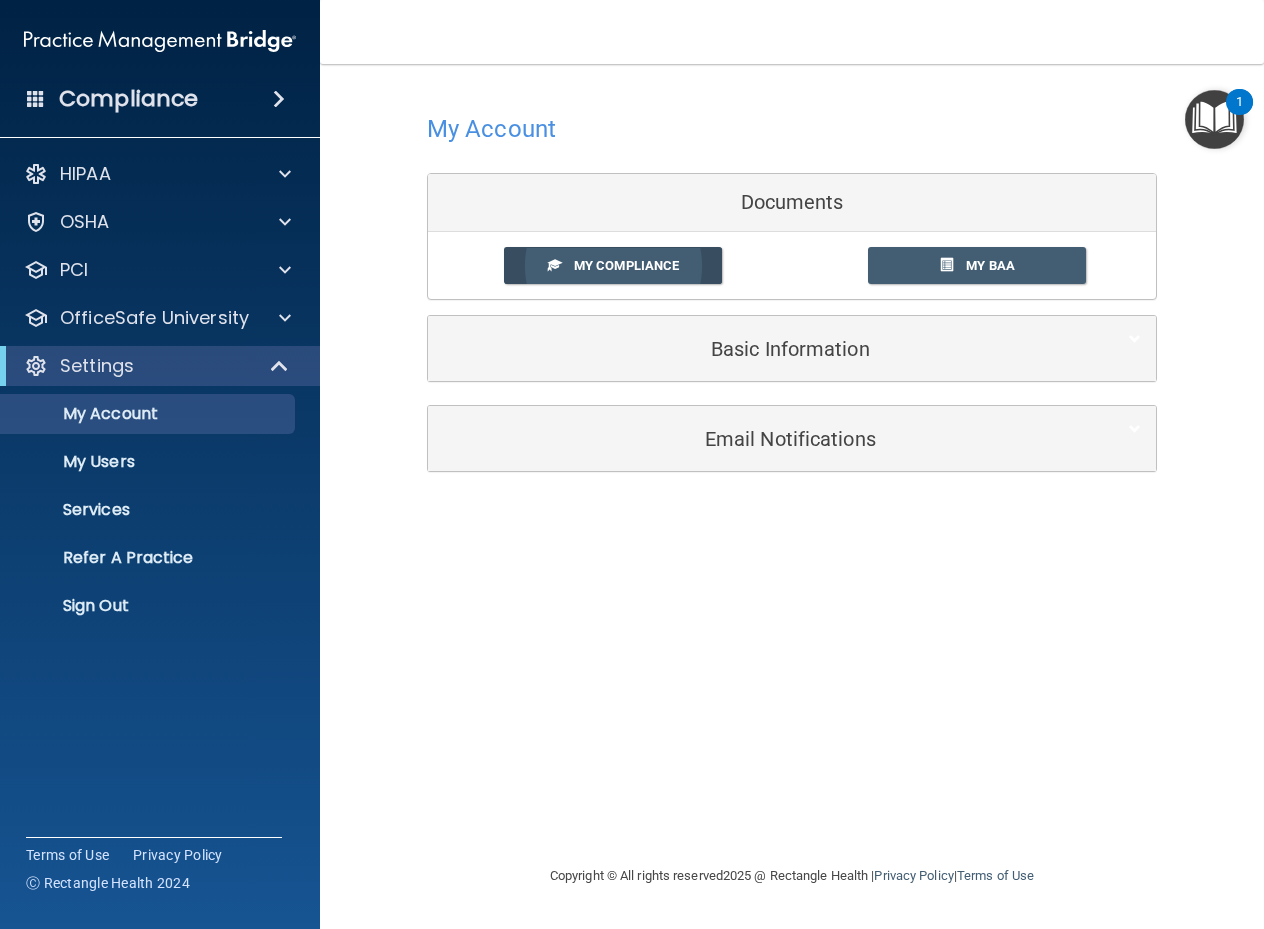 click on "My Compliance" at bounding box center [626, 265] 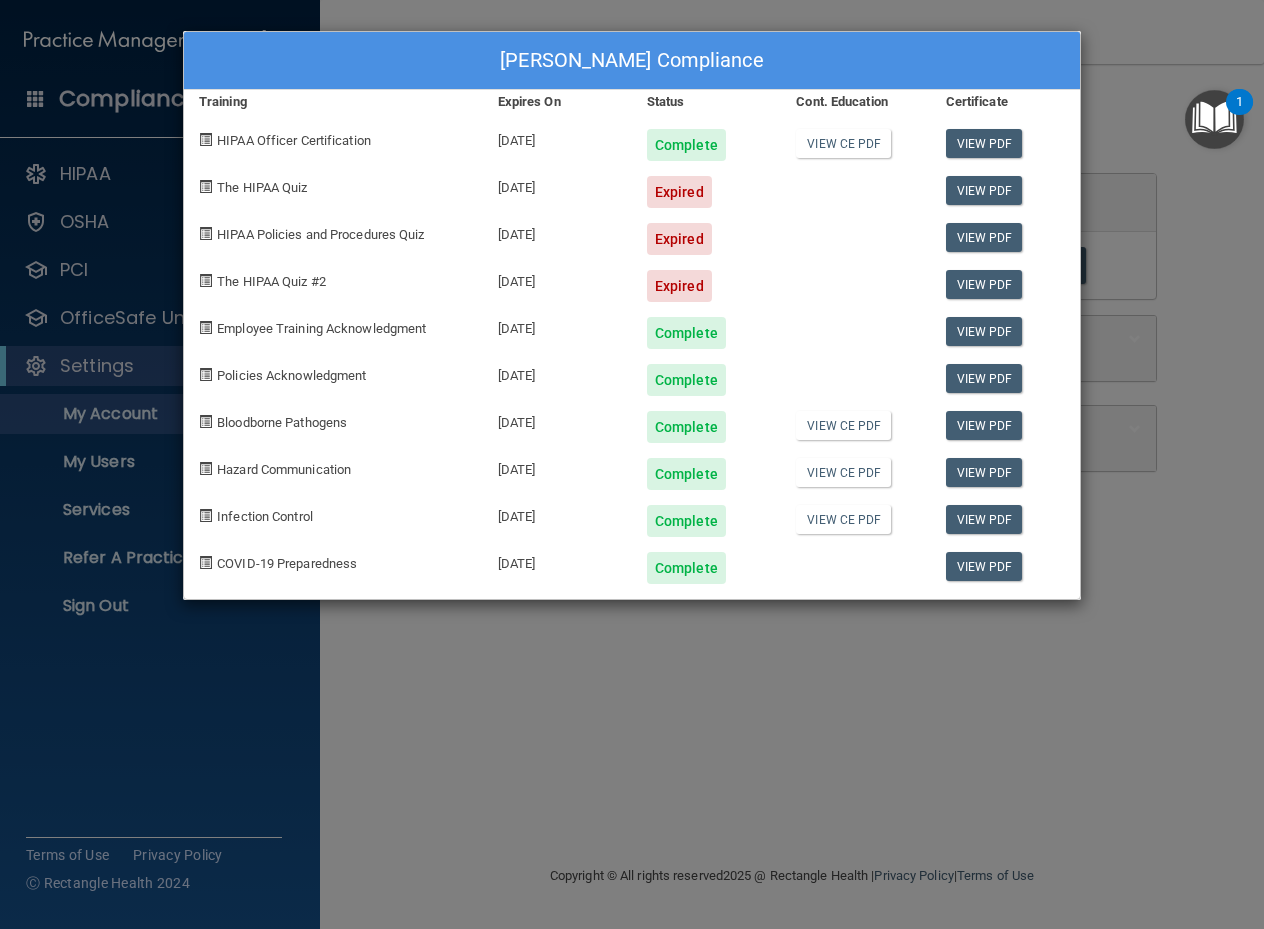 click on "[PERSON_NAME] Compliance      Training   Expires On   Status   Cont. Education   Certificate         HIPAA Officer Certification      [DATE]       Complete        View CE PDF       View PDF         The HIPAA Quiz      [DATE]       Expired              View PDF         HIPAA Policies and Procedures Quiz      [DATE]       Expired              View PDF         The HIPAA Quiz #2      [DATE]       Expired              View PDF         Employee Training Acknowledgment      [DATE]       Complete              View PDF         Policies Acknowledgment      [DATE]       Complete              View PDF         Bloodborne Pathogens      [DATE]       Complete        View CE PDF       View PDF         Hazard Communication      [DATE]       Complete        View CE PDF       View PDF         Infection Control      [DATE]       Complete        View CE PDF       View PDF         COVID-19 Preparedness      [DATE]       Complete              View PDF" at bounding box center (632, 464) 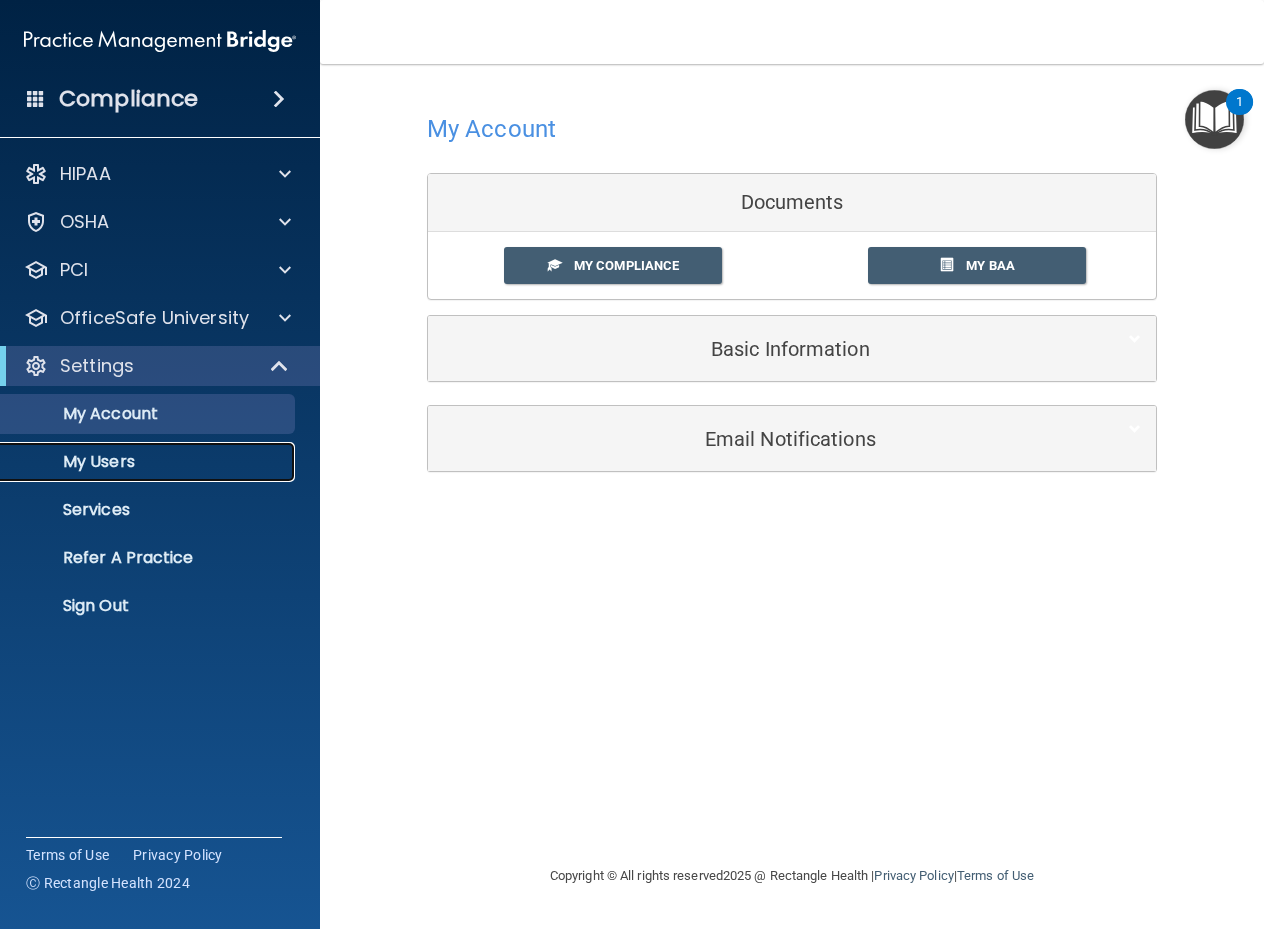 click on "My Users" at bounding box center [149, 462] 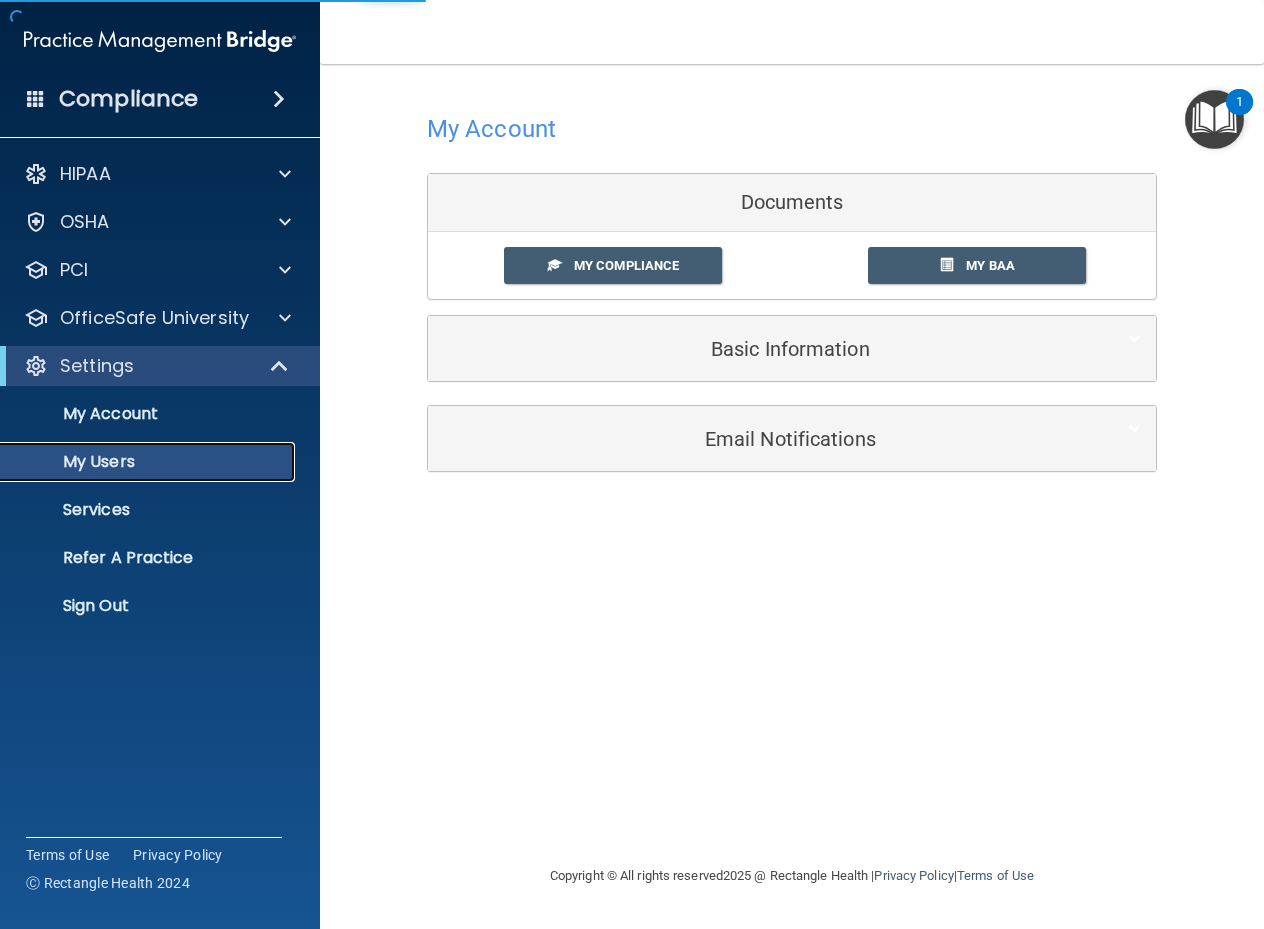 select on "20" 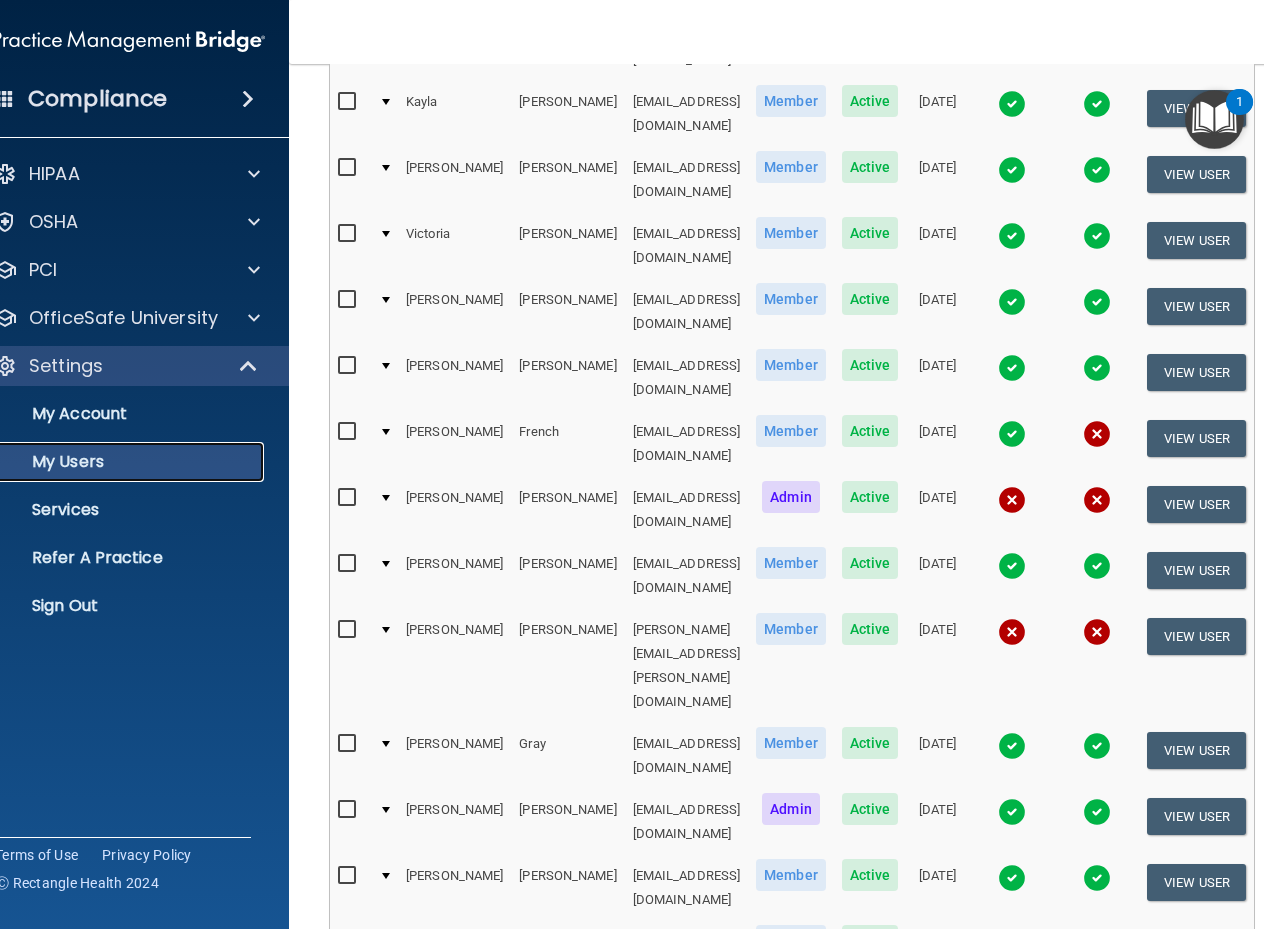 scroll, scrollTop: 500, scrollLeft: 0, axis: vertical 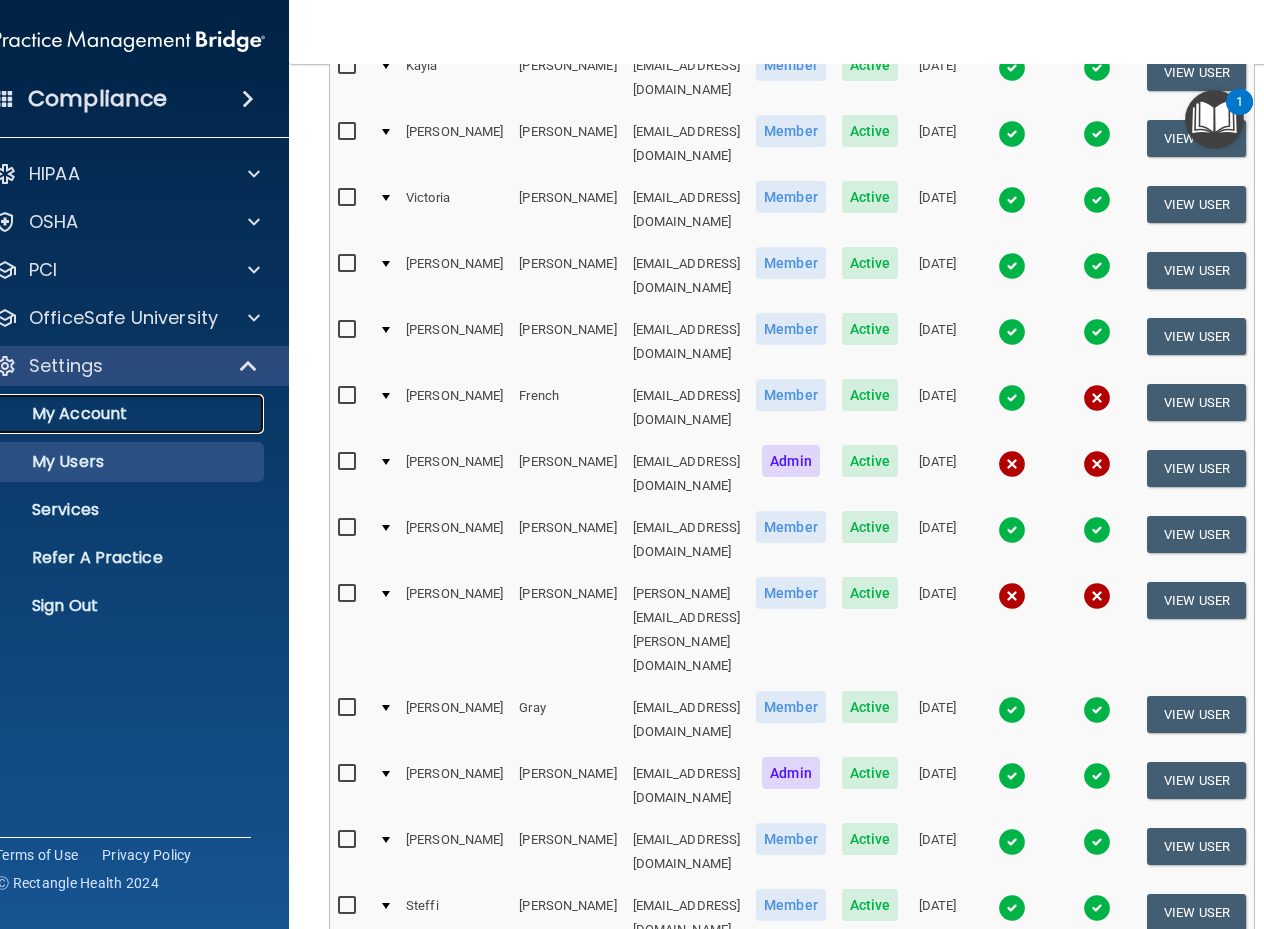 click on "My Account" at bounding box center (106, 414) 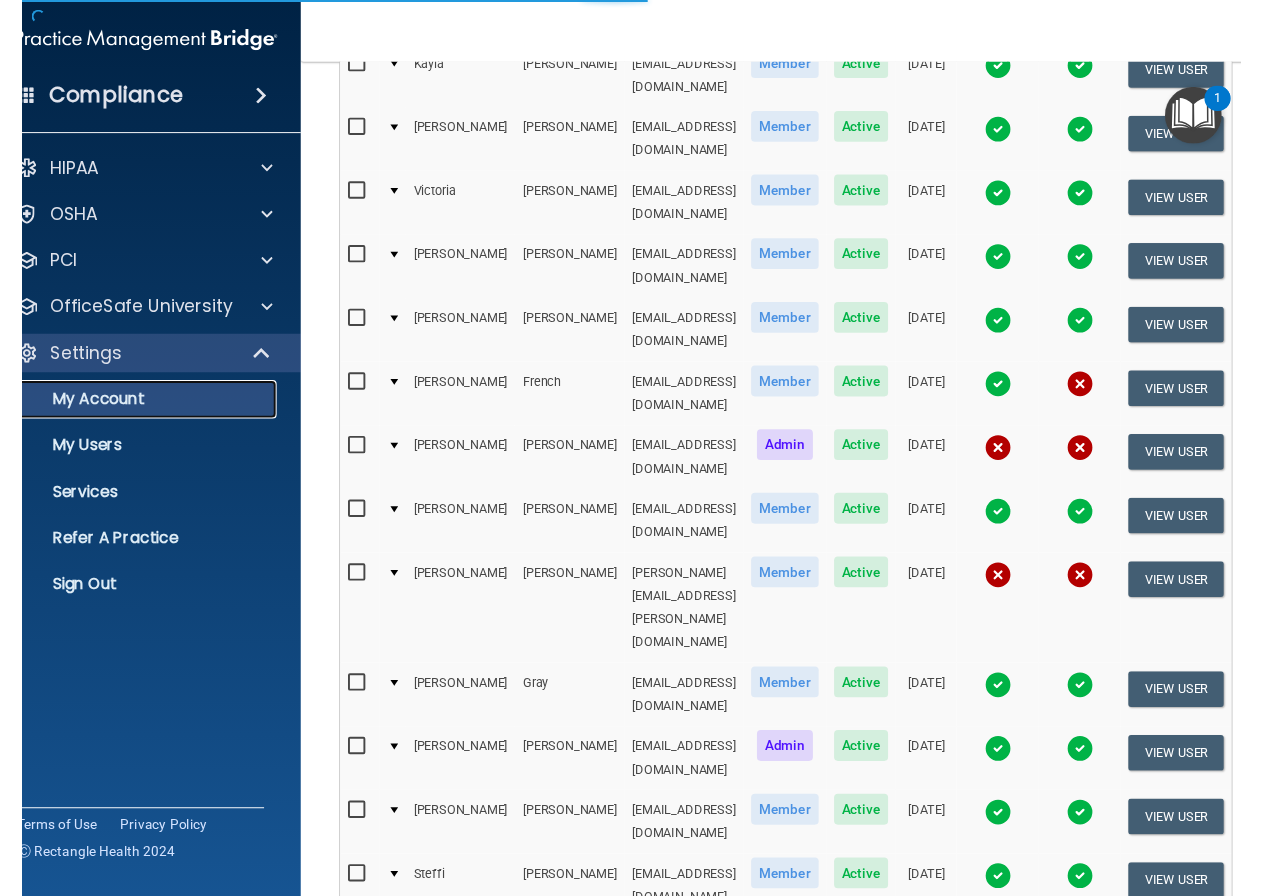 scroll, scrollTop: 0, scrollLeft: 0, axis: both 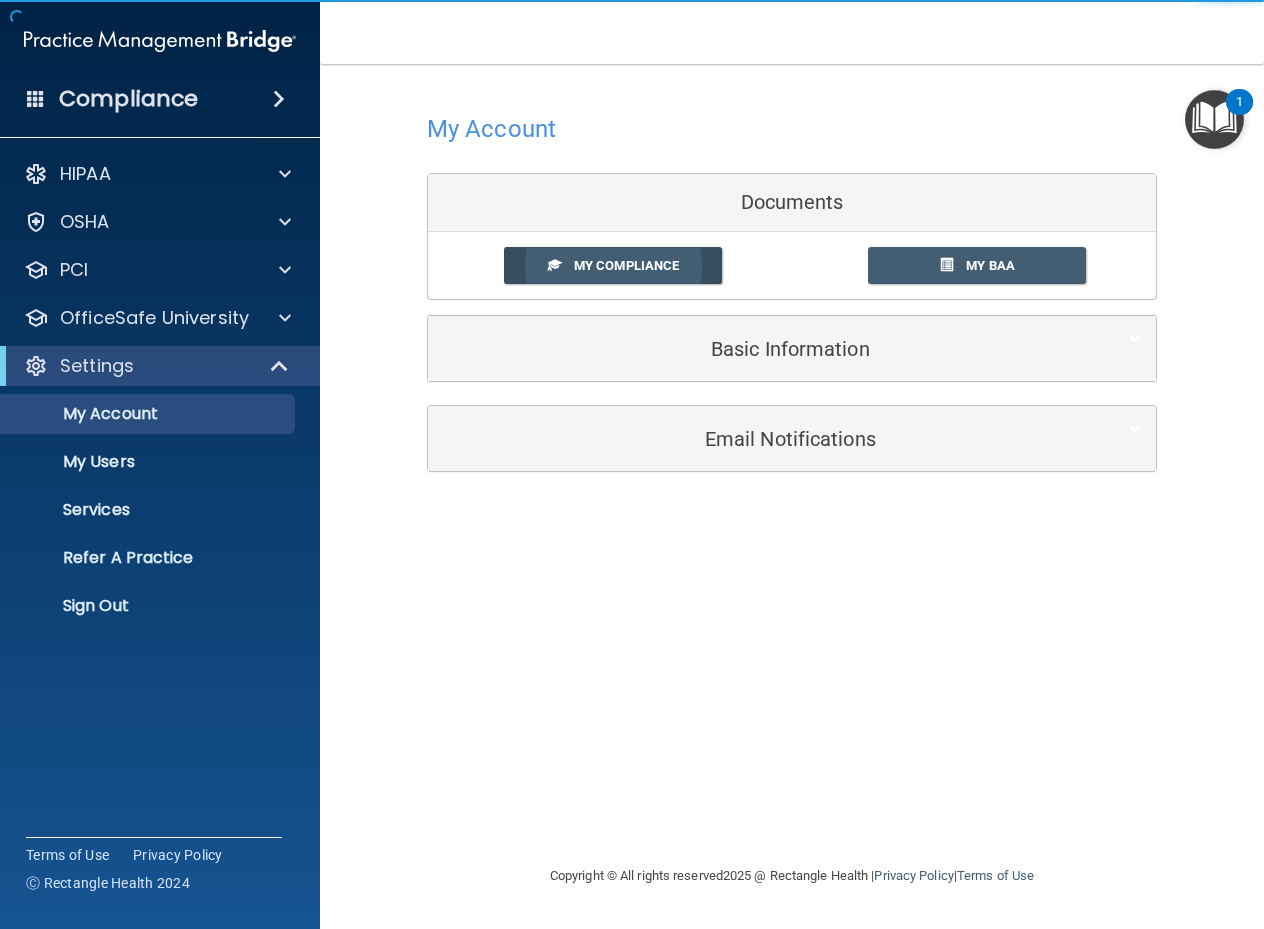 click on "My Compliance" at bounding box center [613, 265] 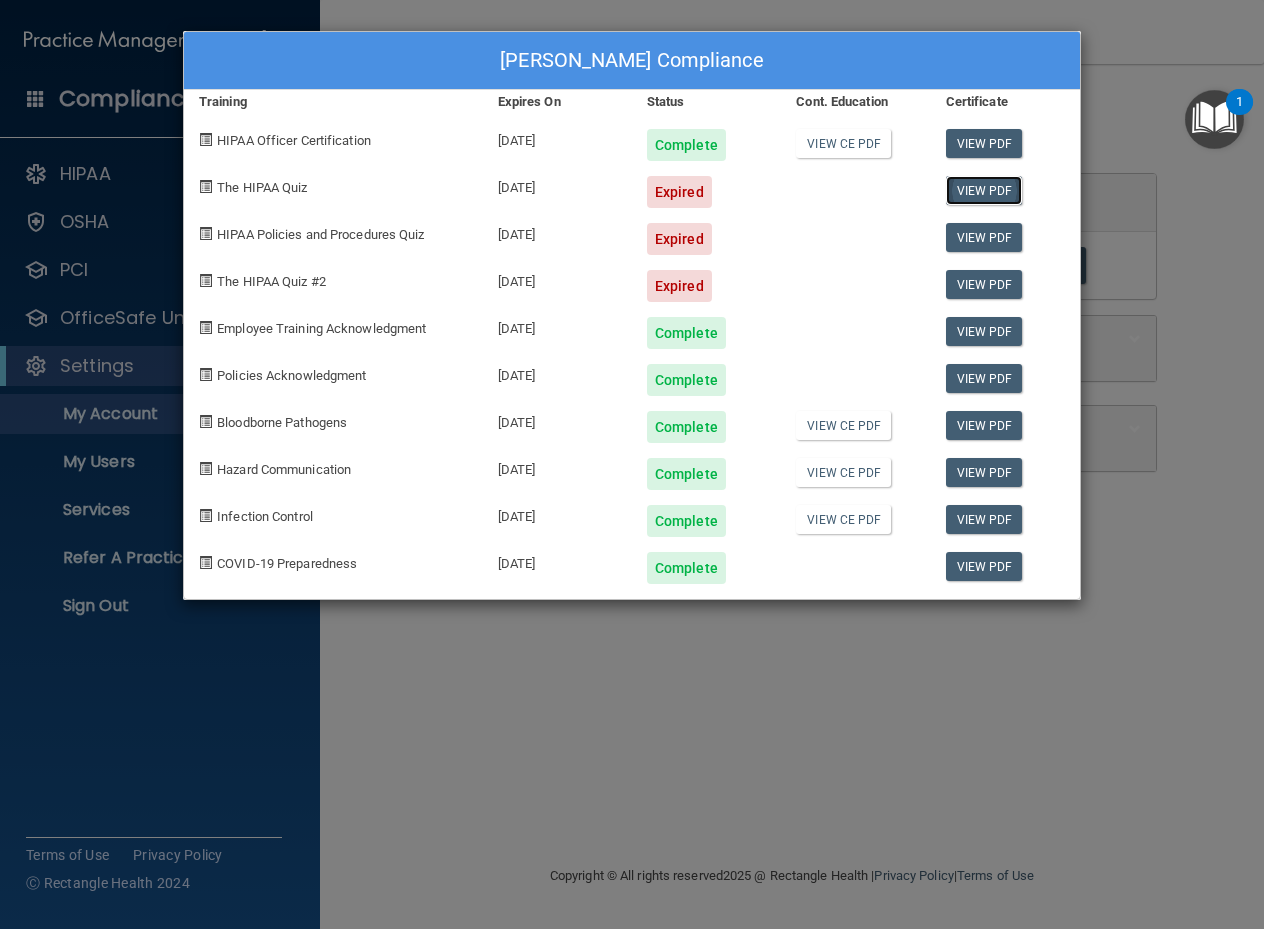 click on "View PDF" at bounding box center (984, 190) 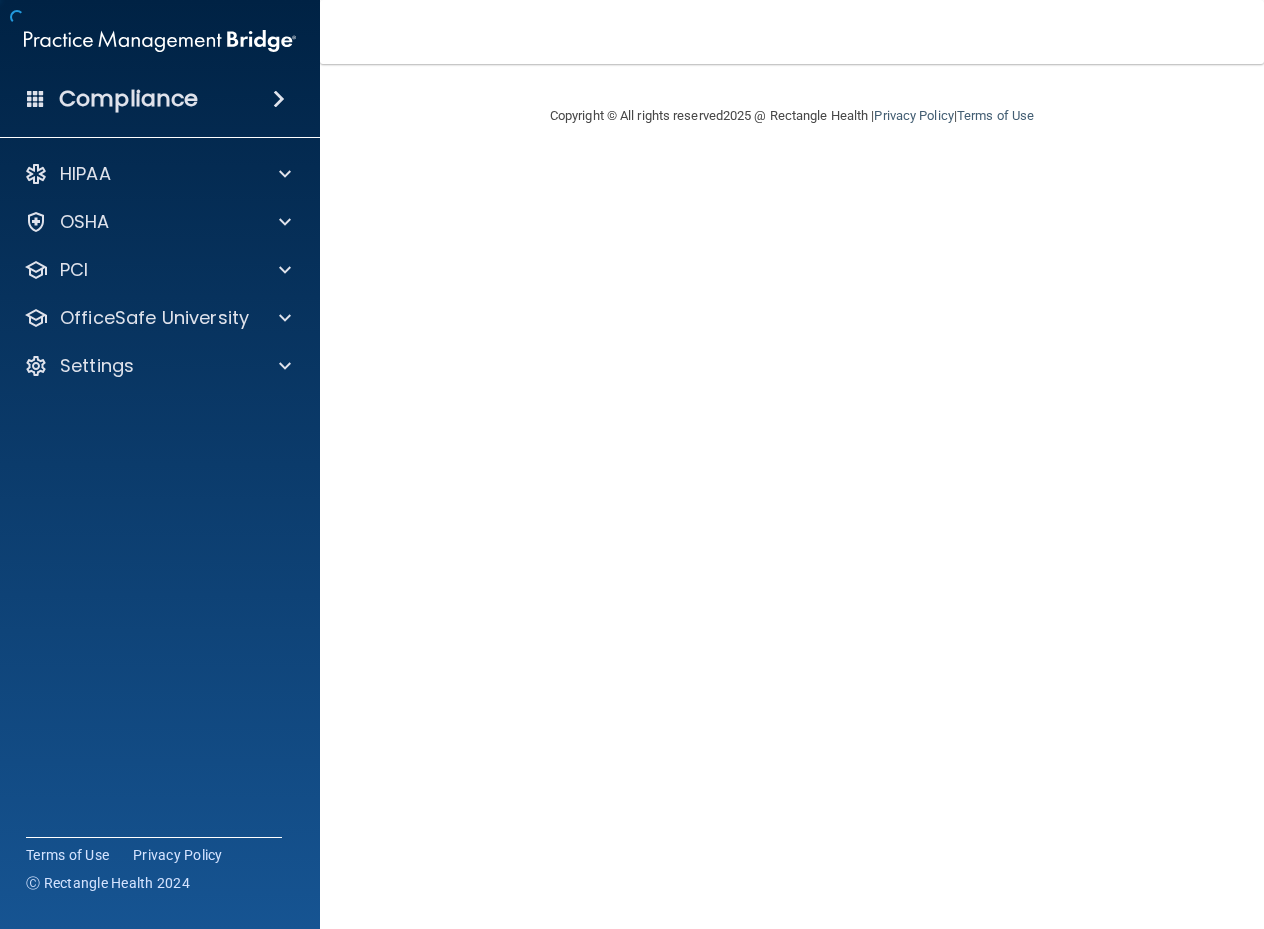 scroll, scrollTop: 0, scrollLeft: 0, axis: both 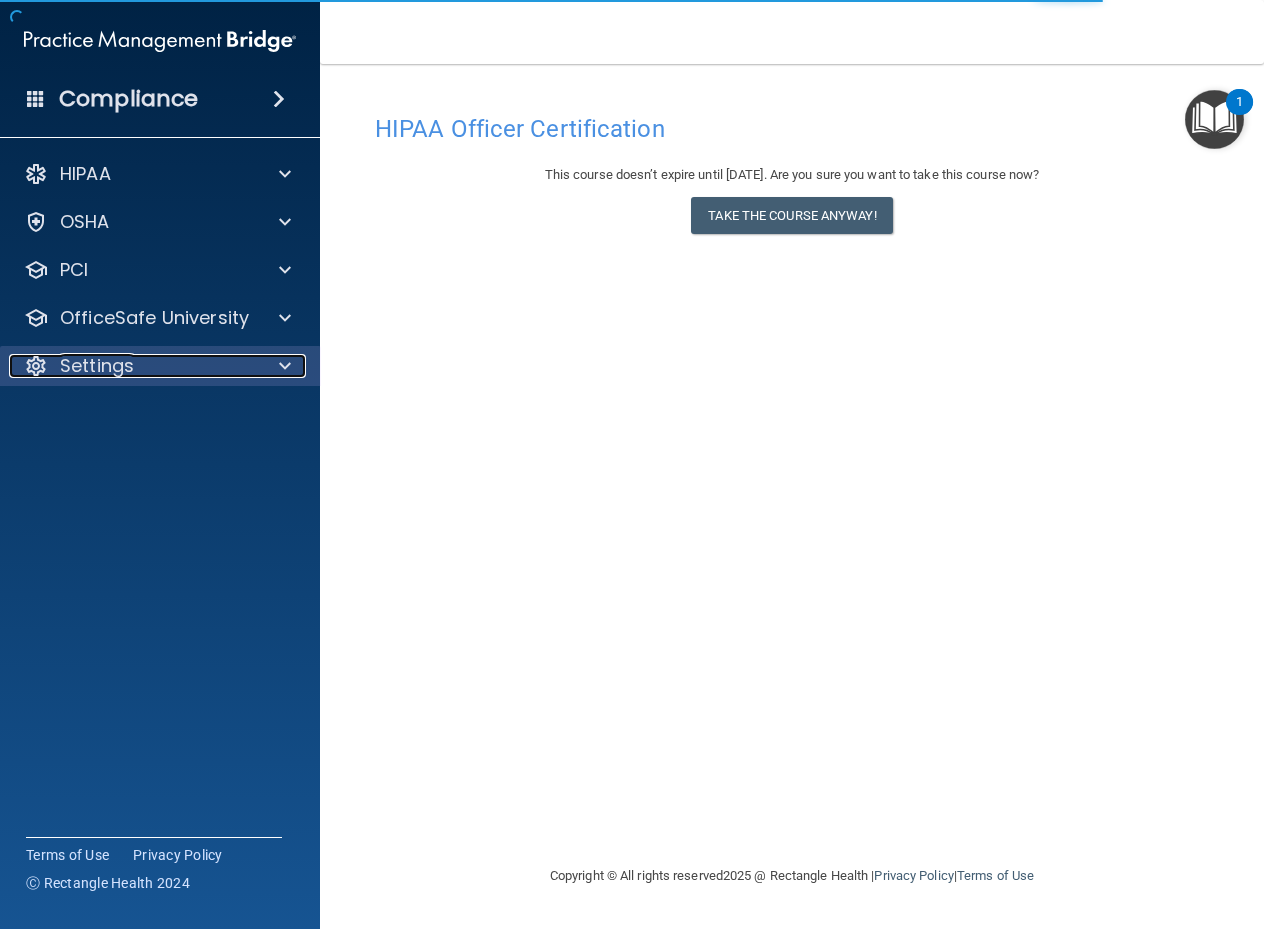 click at bounding box center [285, 366] 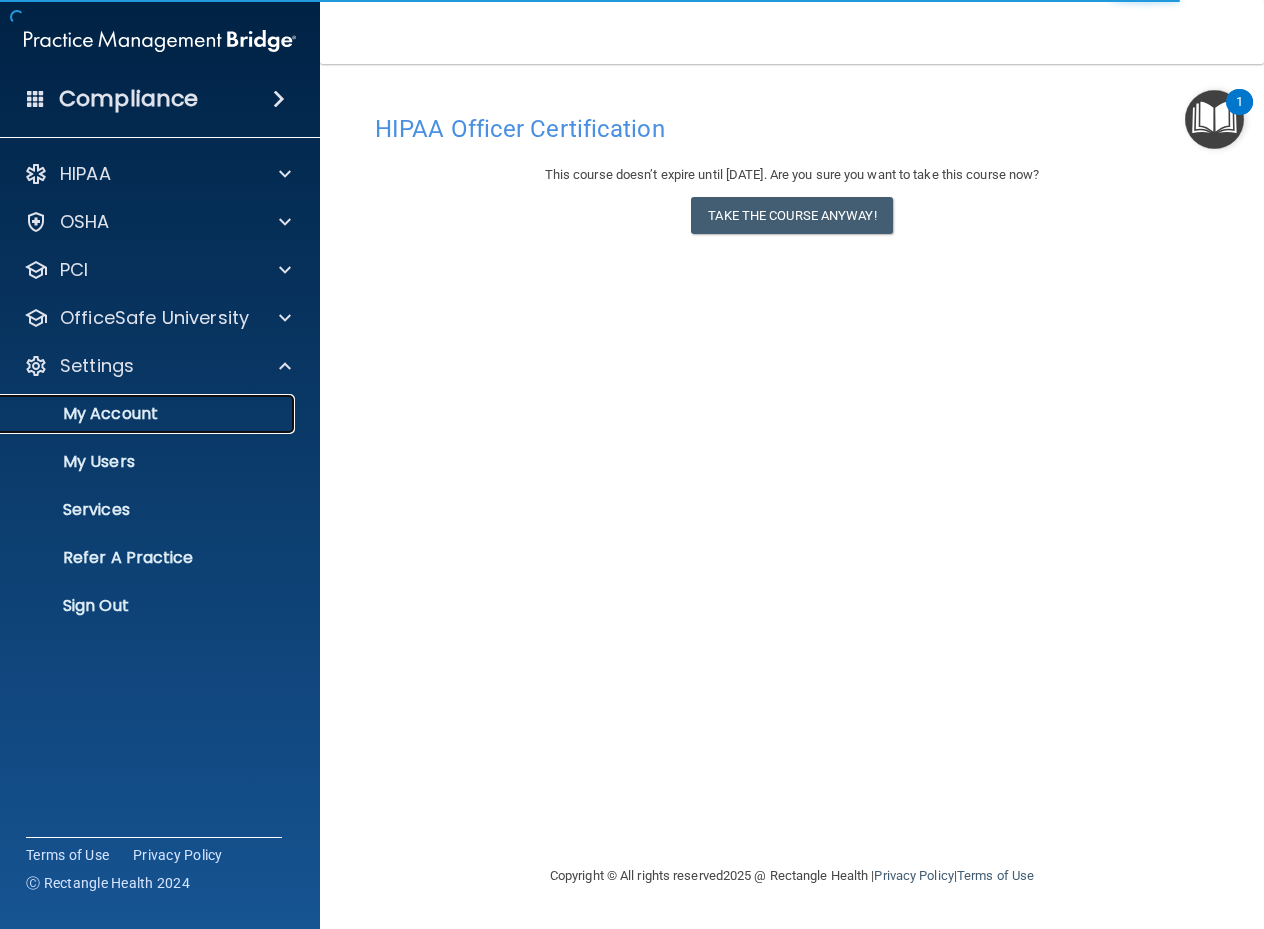 click on "My Account" at bounding box center (149, 414) 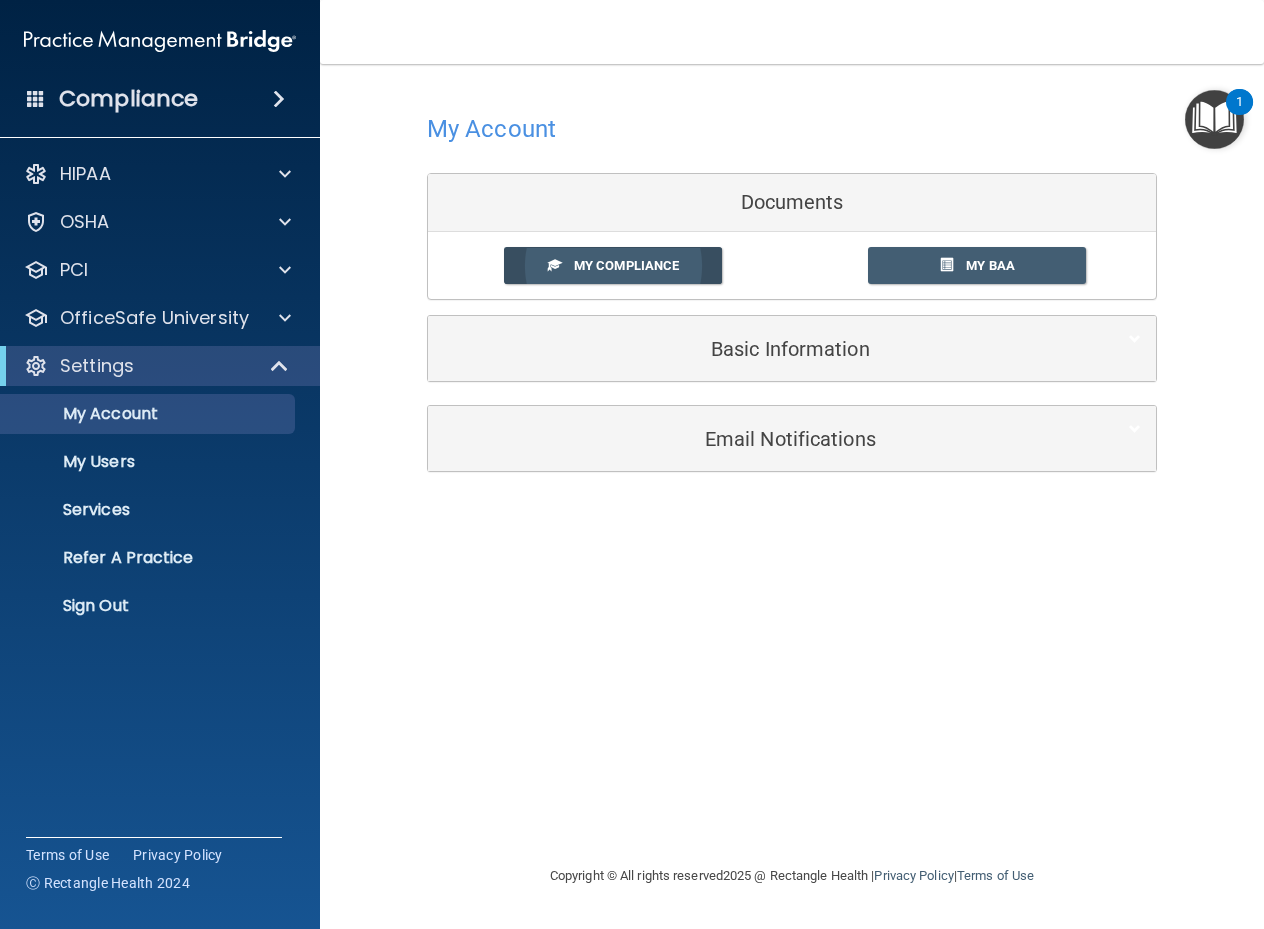 click on "My Compliance" at bounding box center [613, 265] 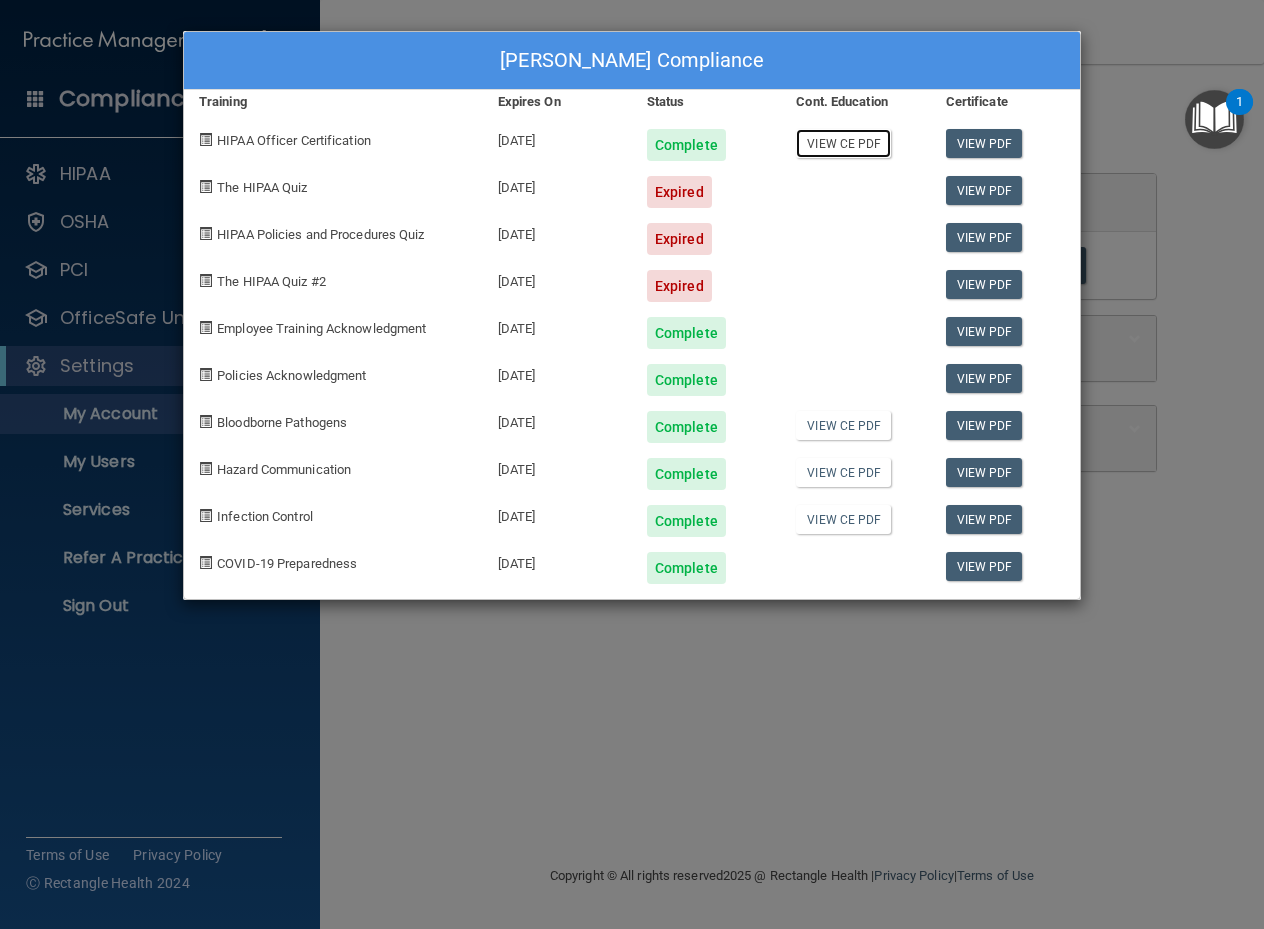 click on "View CE PDF" at bounding box center (843, 143) 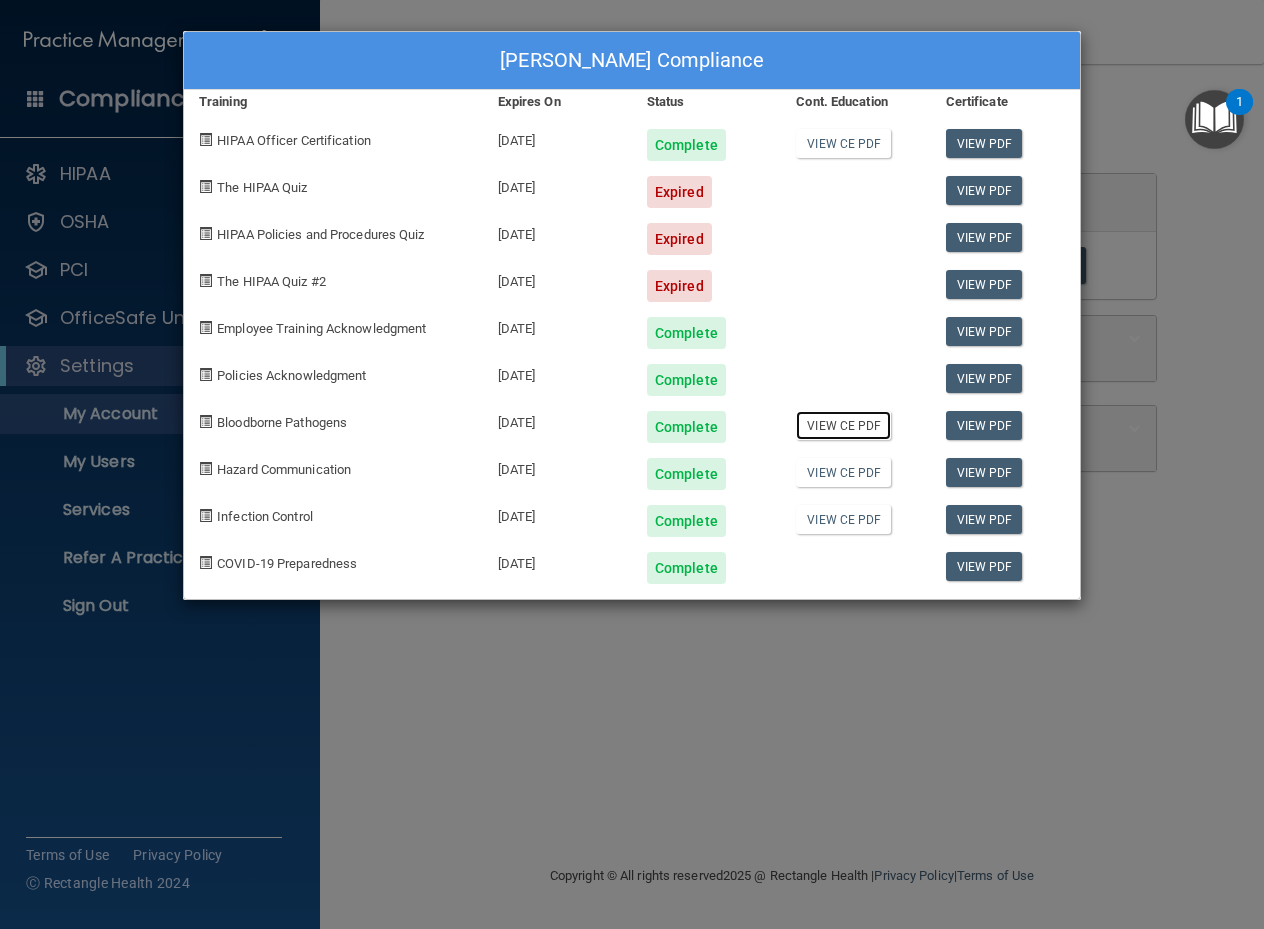 click on "View CE PDF" at bounding box center [843, 425] 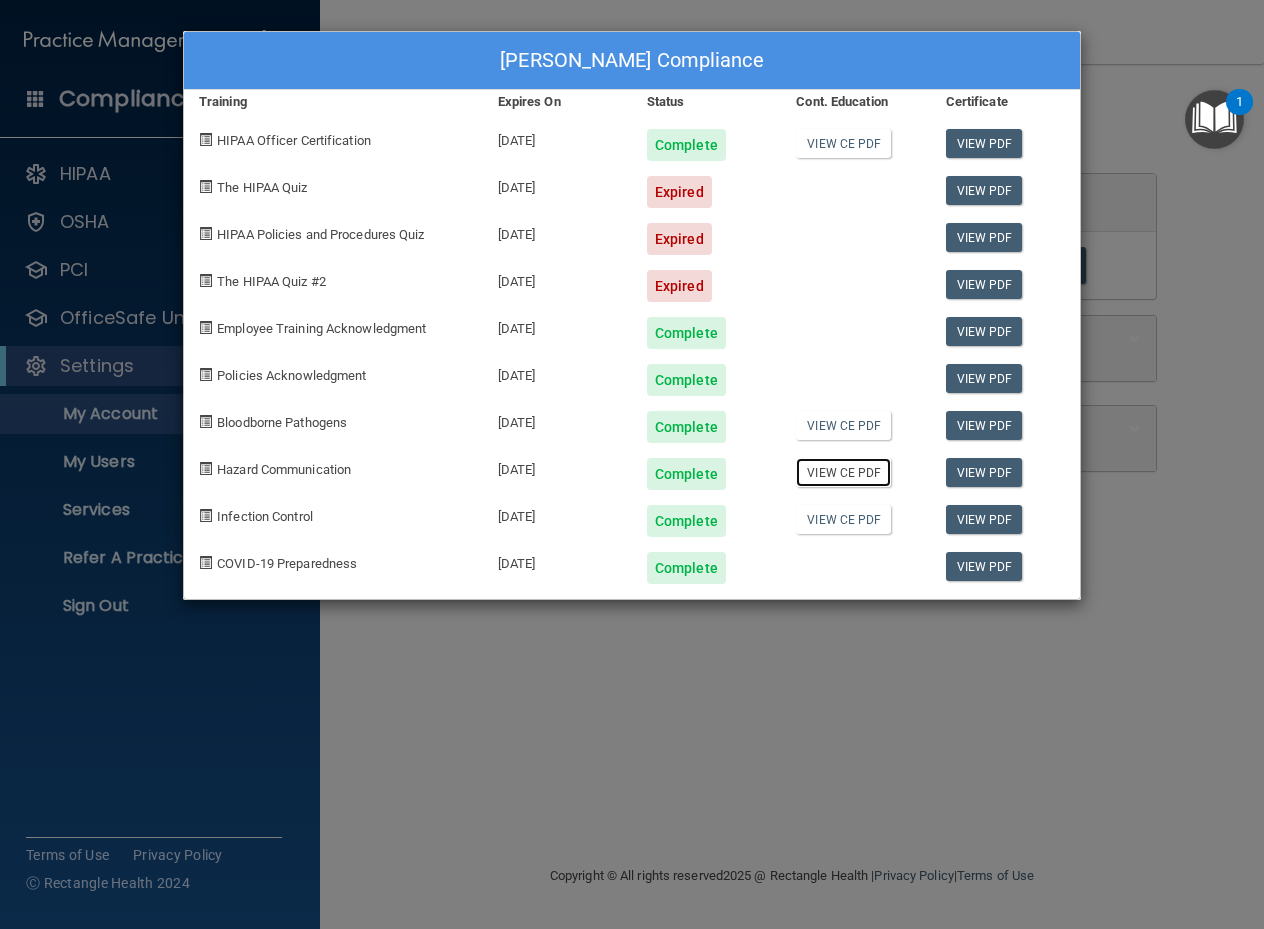 click on "View CE PDF" at bounding box center (843, 472) 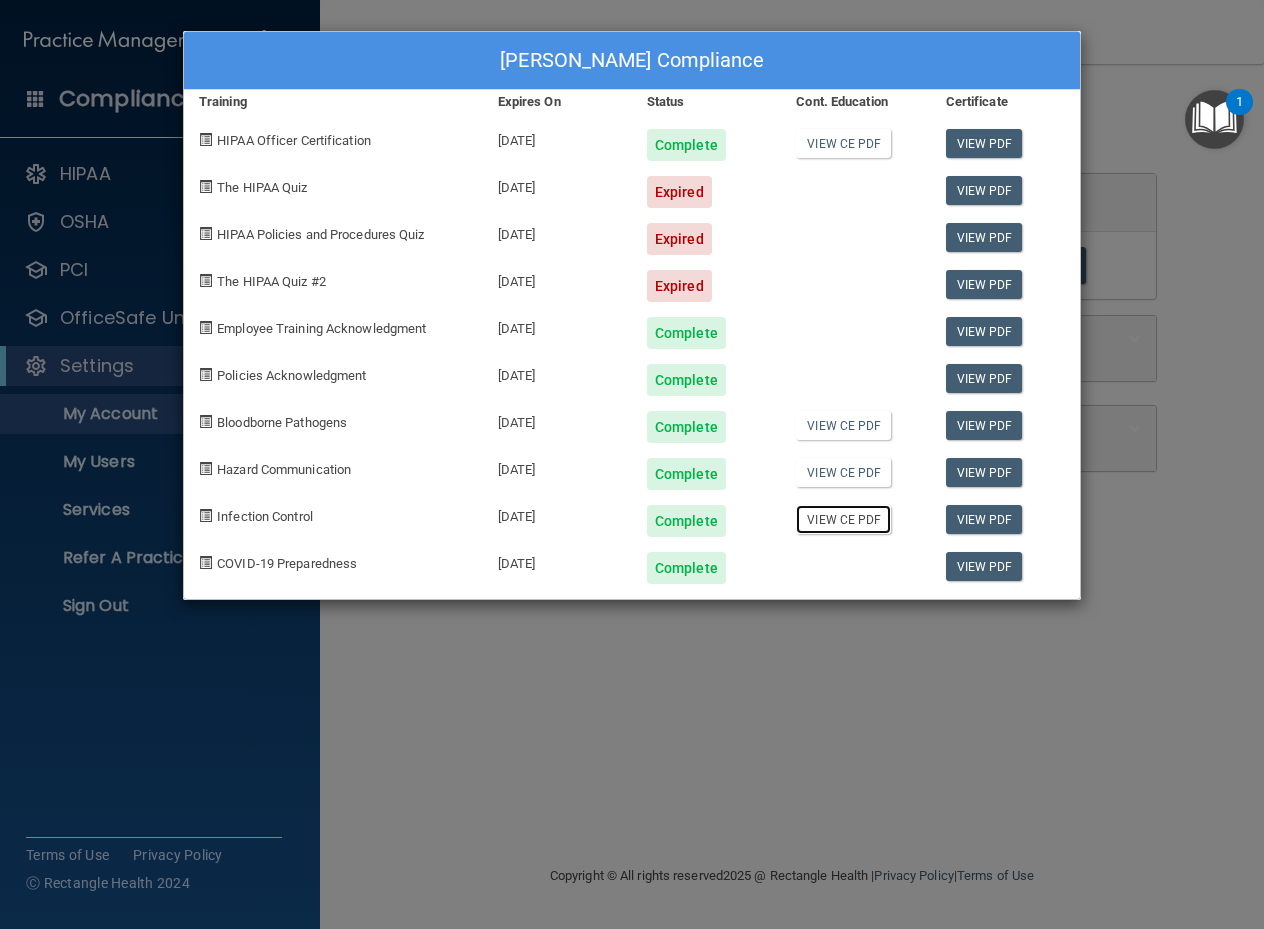 click on "View CE PDF" at bounding box center [843, 519] 